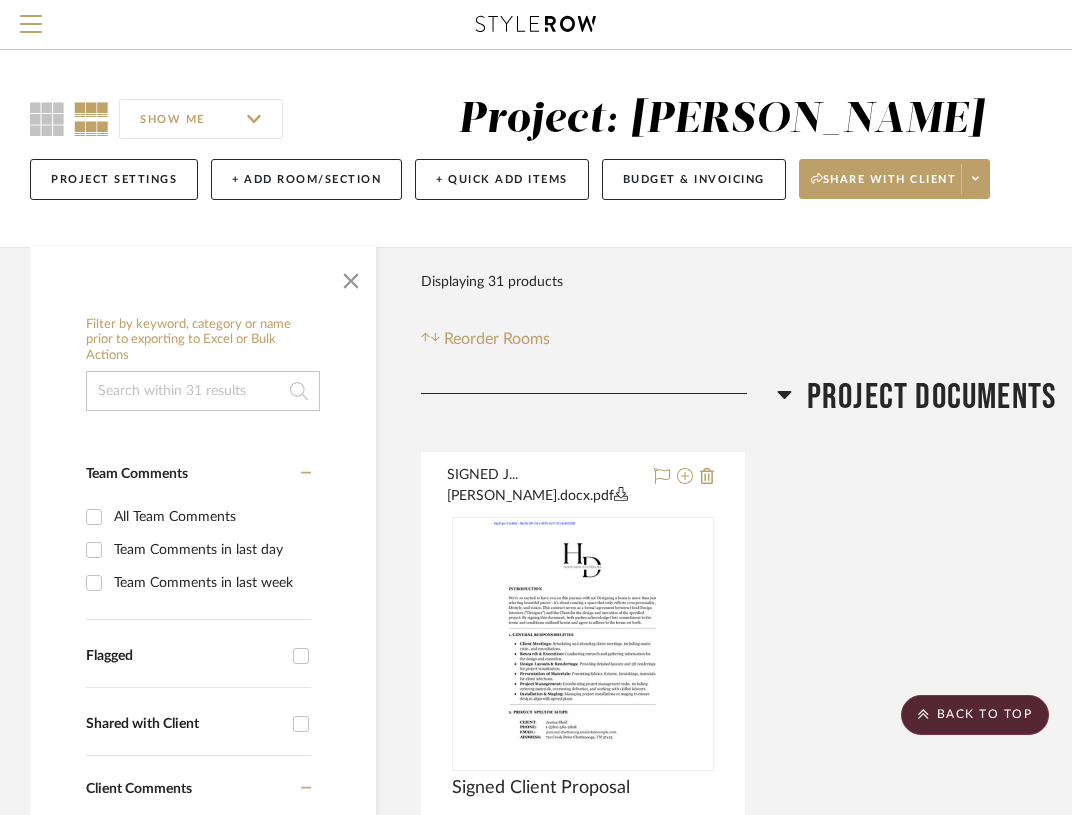 scroll, scrollTop: 1650, scrollLeft: 0, axis: vertical 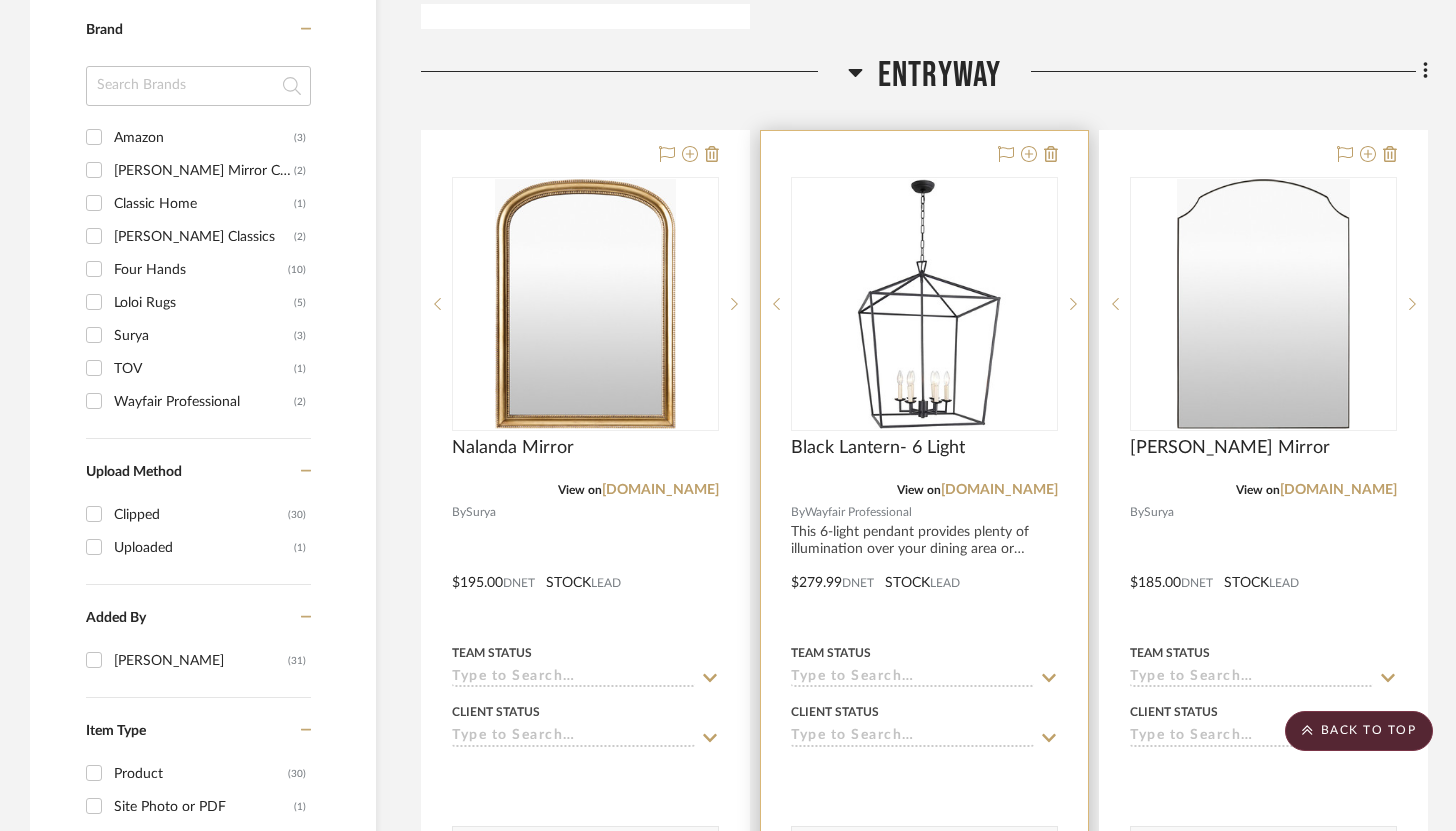 type 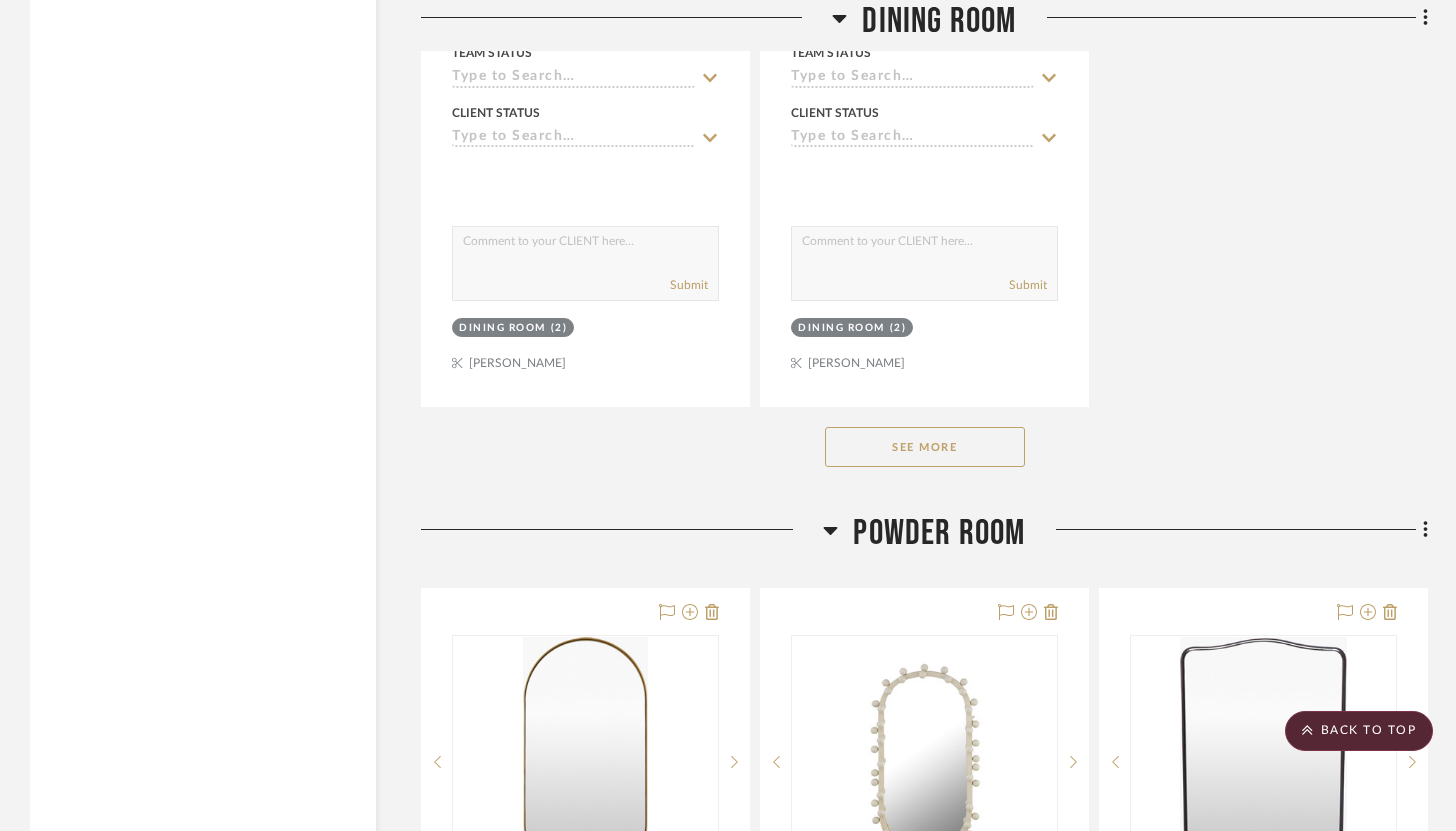 scroll, scrollTop: 5718, scrollLeft: 0, axis: vertical 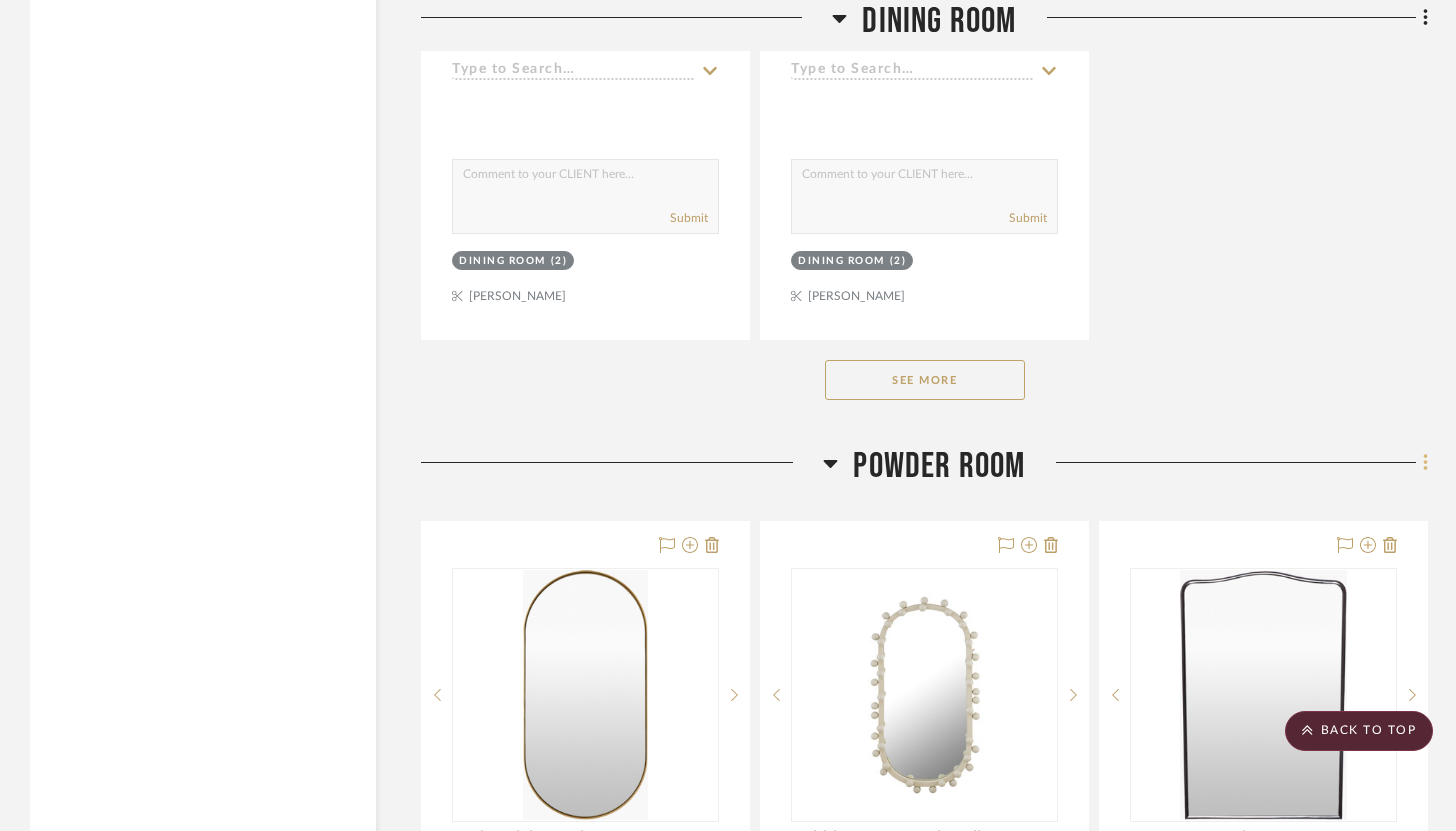 click 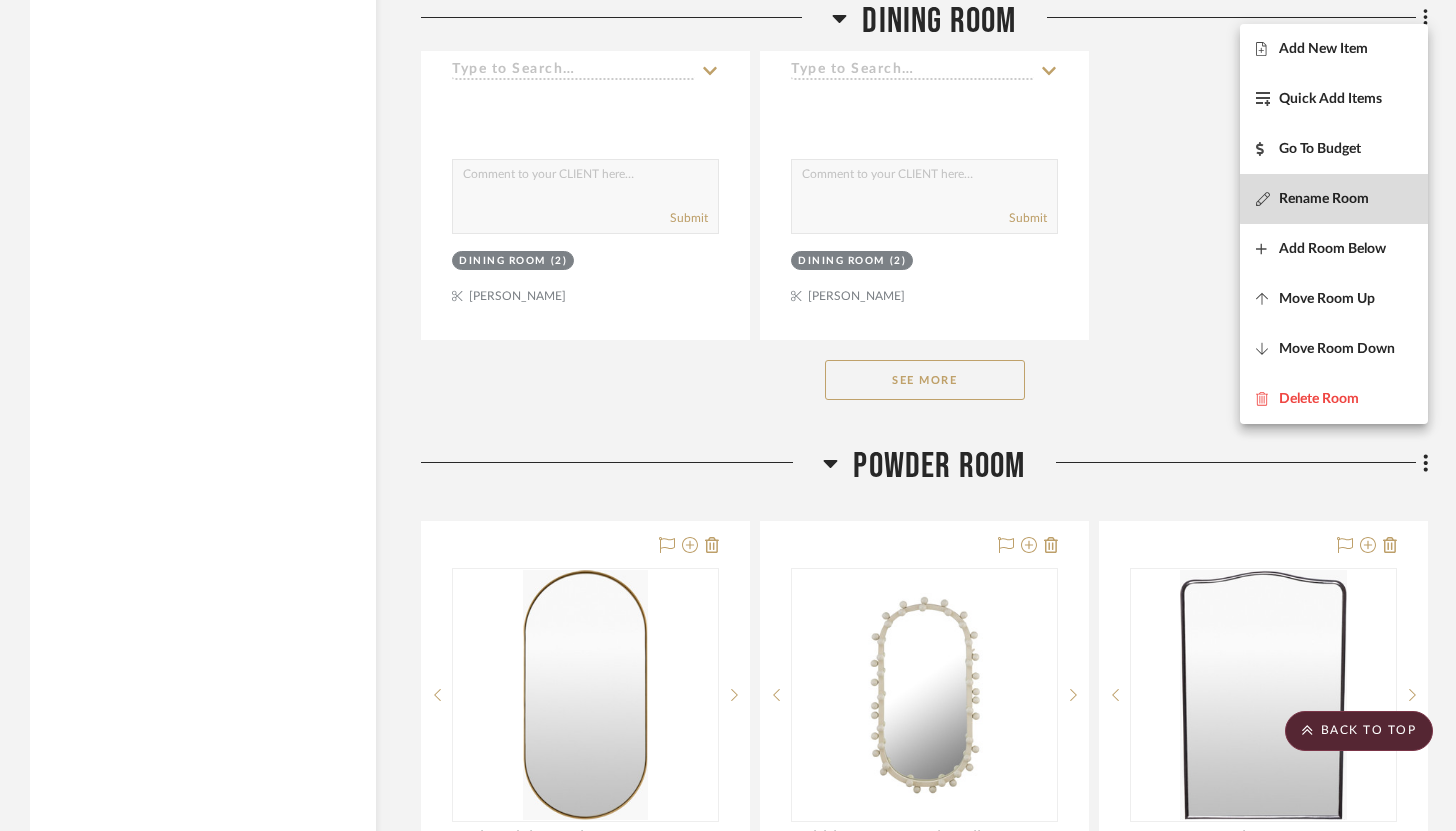 click on "Rename Room" at bounding box center [1324, 199] 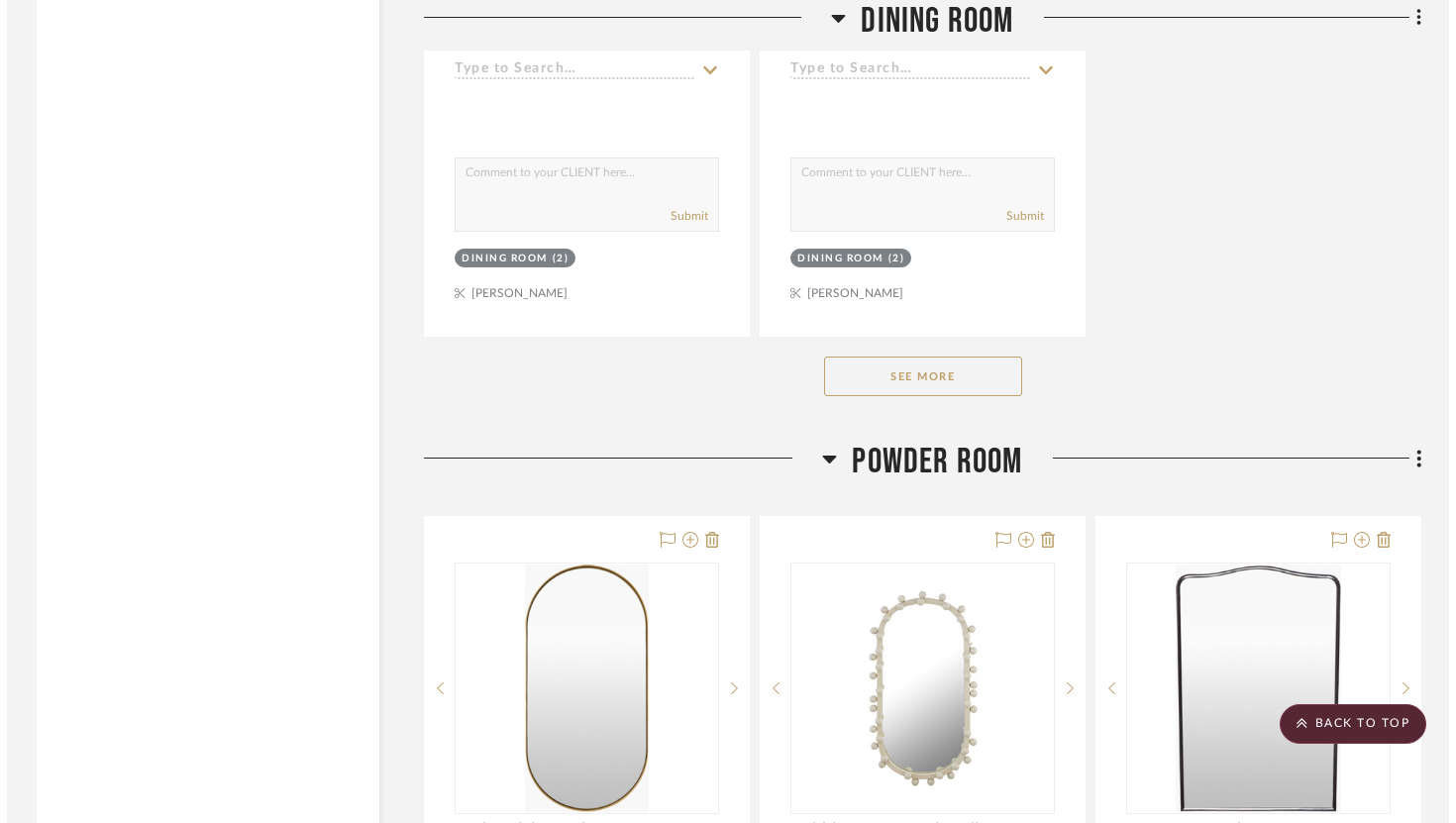 scroll, scrollTop: 0, scrollLeft: 0, axis: both 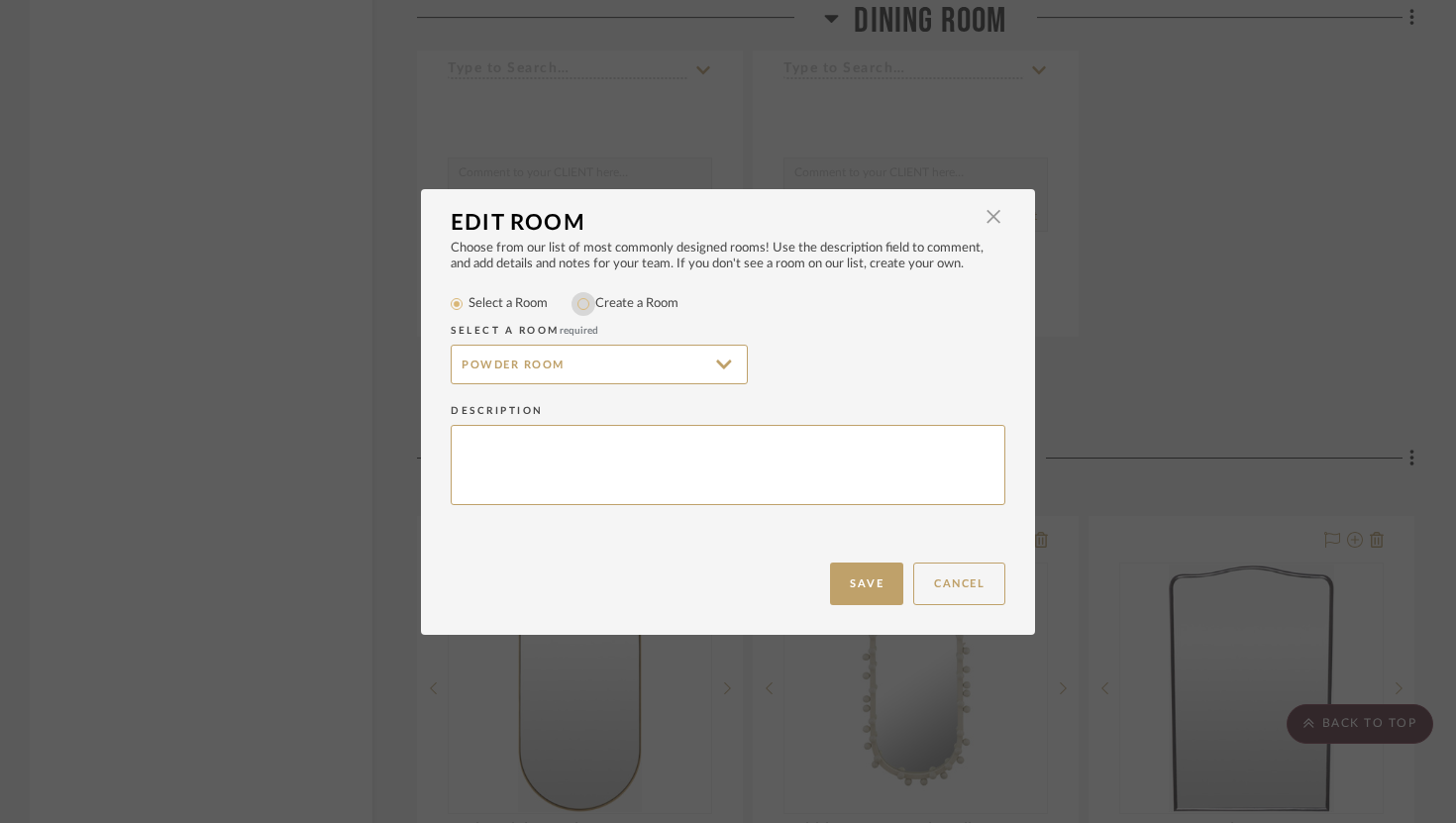 click on "Create a Room" at bounding box center (583, 304) 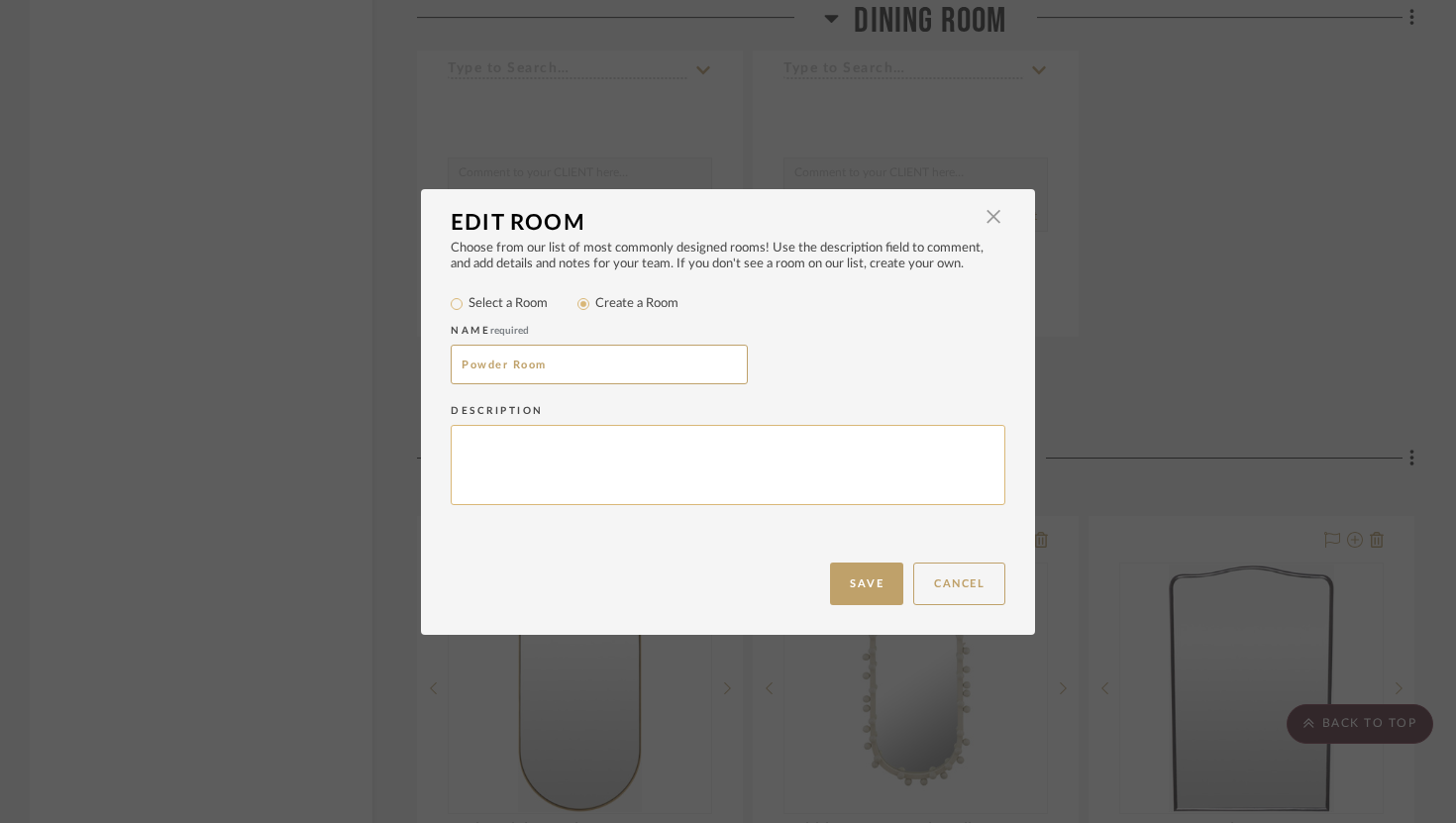click at bounding box center [728, 464] 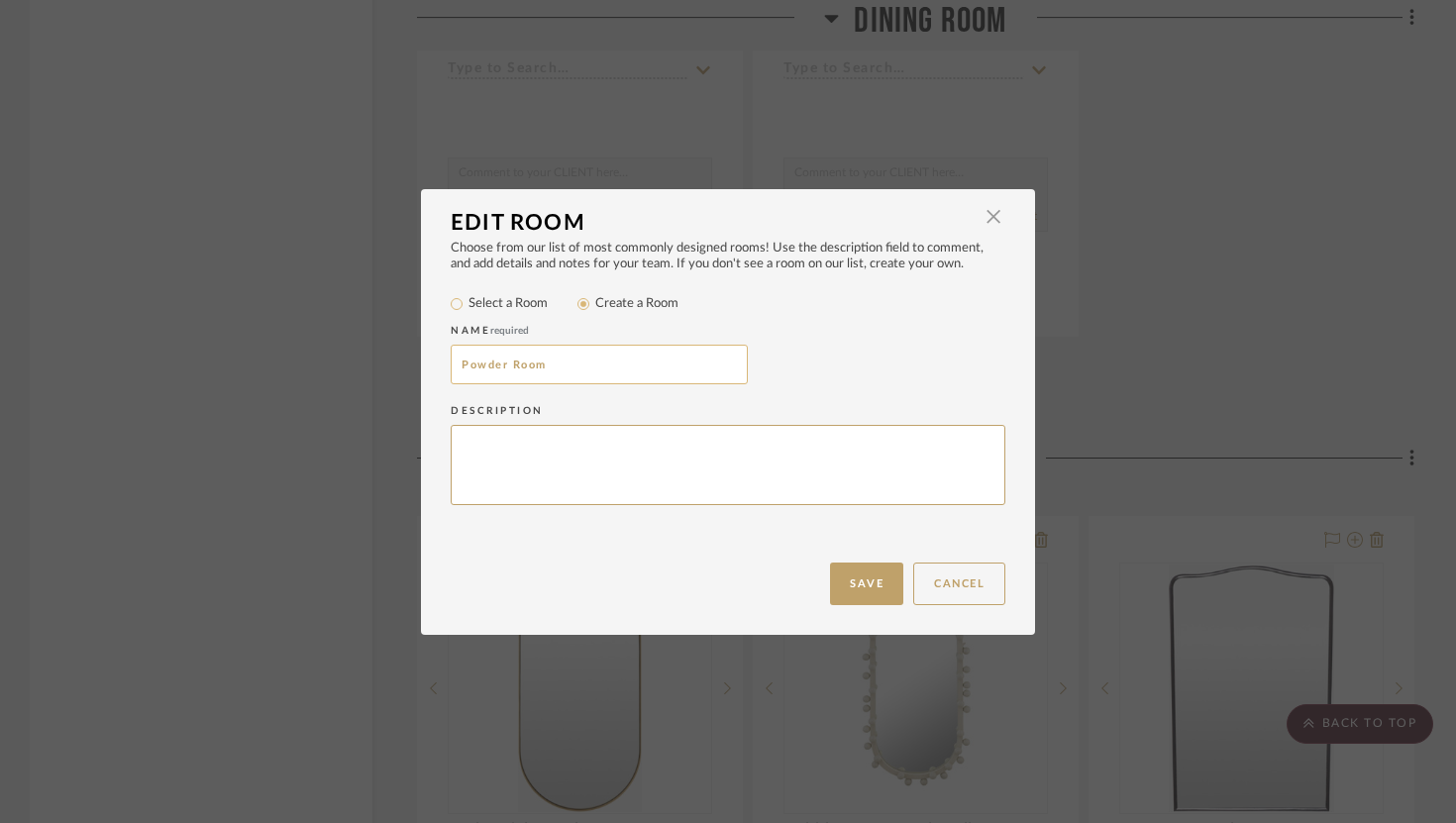 click on "Powder Room" at bounding box center (599, 364) 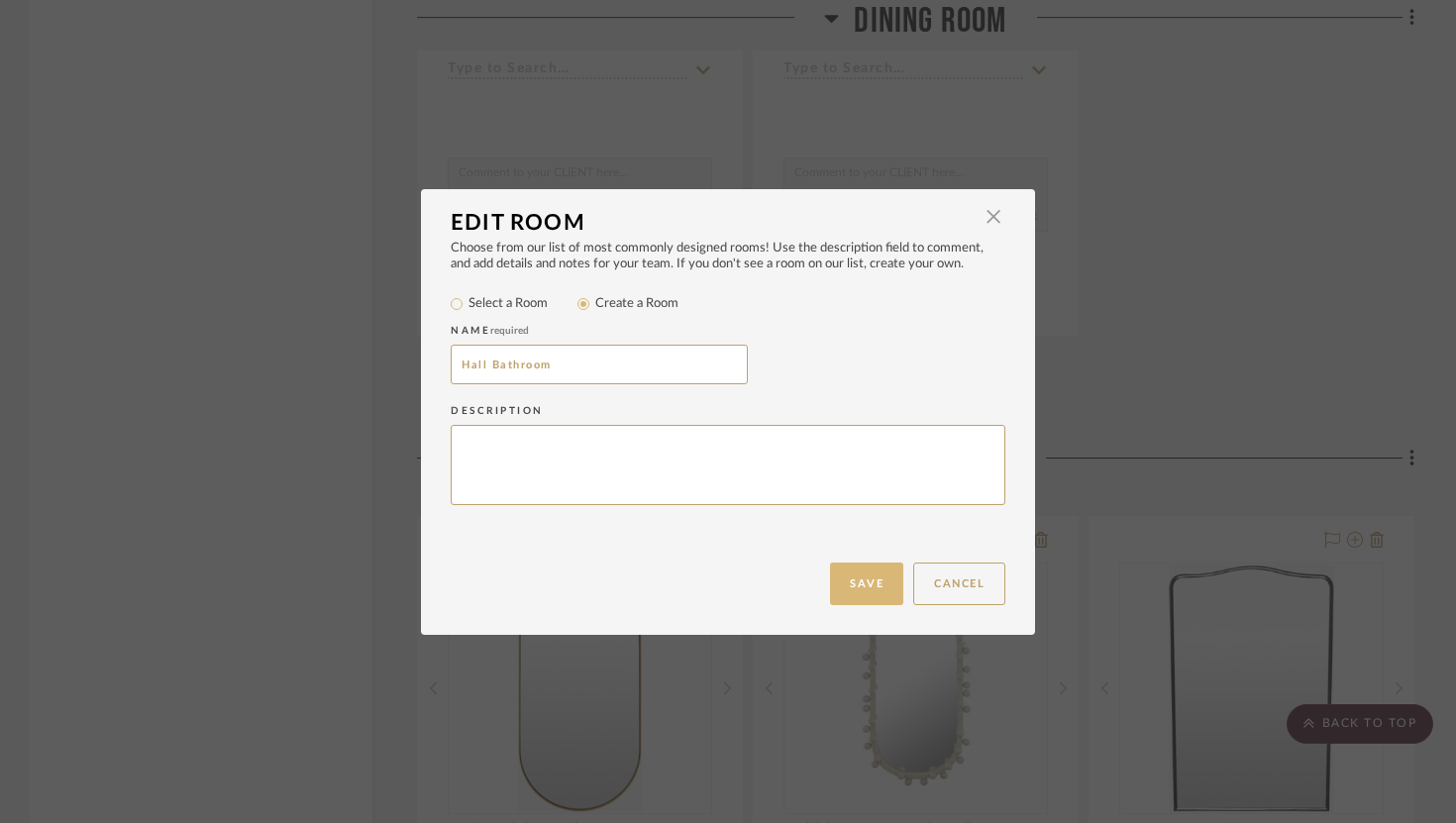 type on "Hall Bathroom" 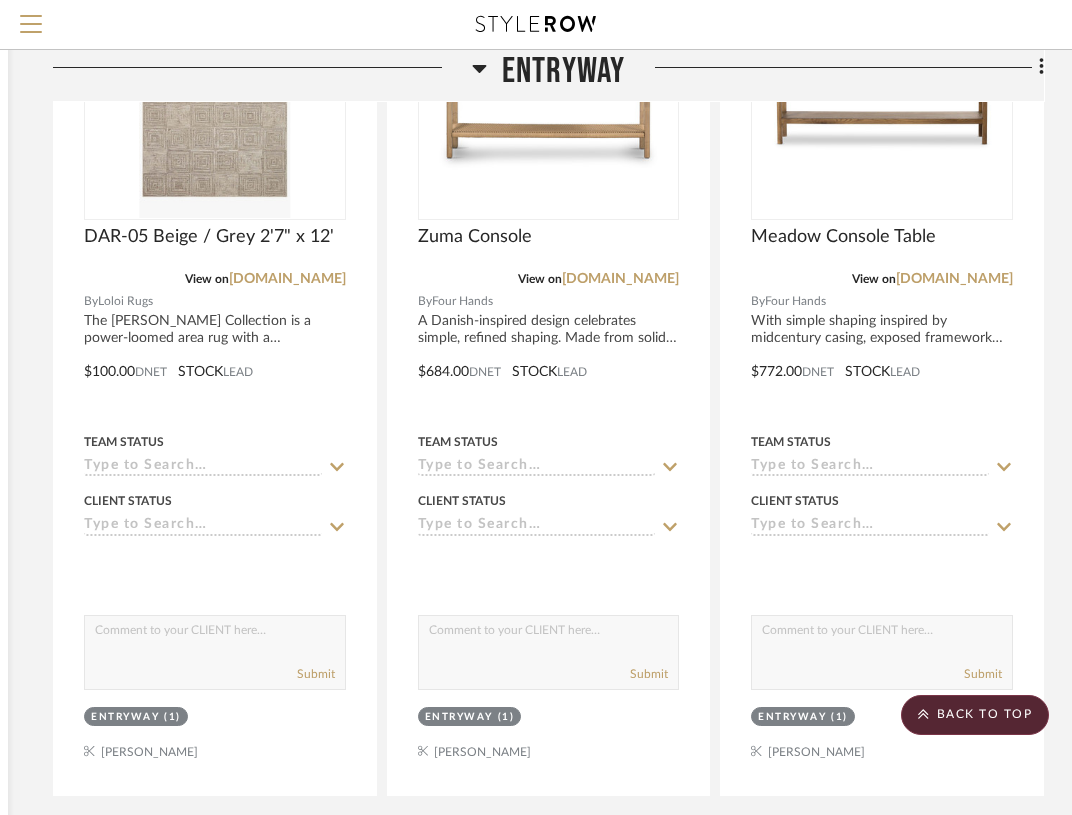 scroll, scrollTop: 1810, scrollLeft: 368, axis: both 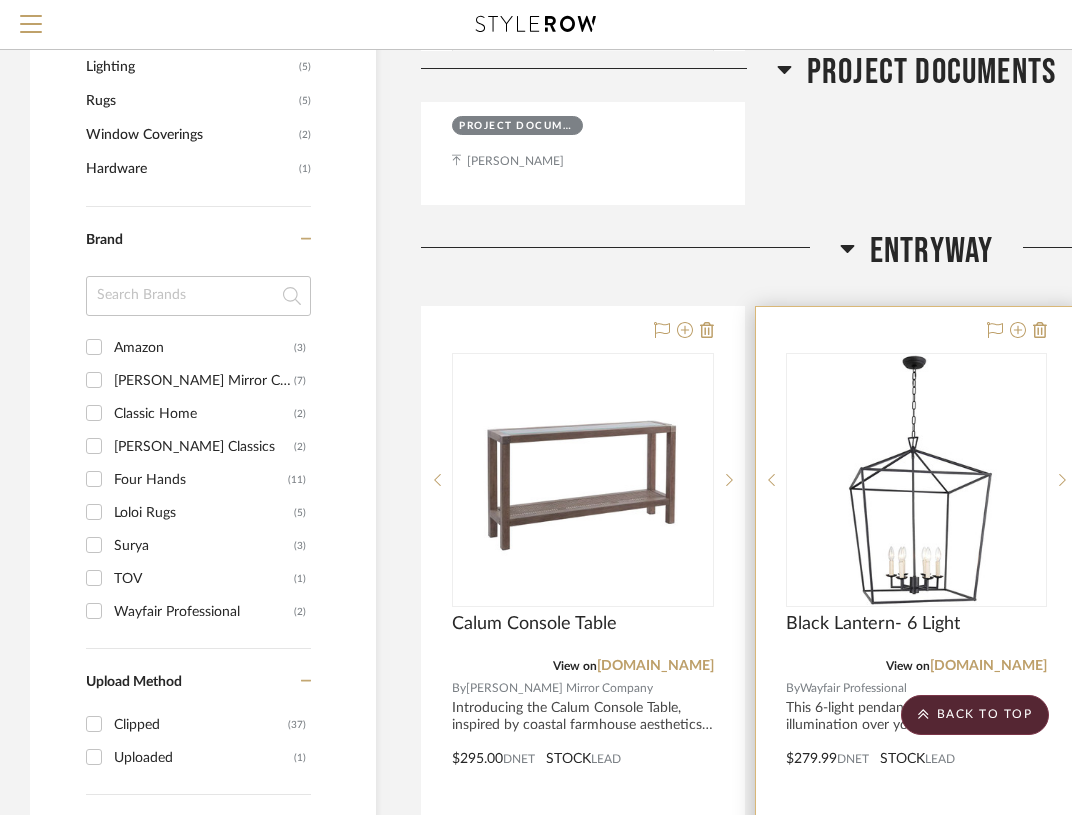 type 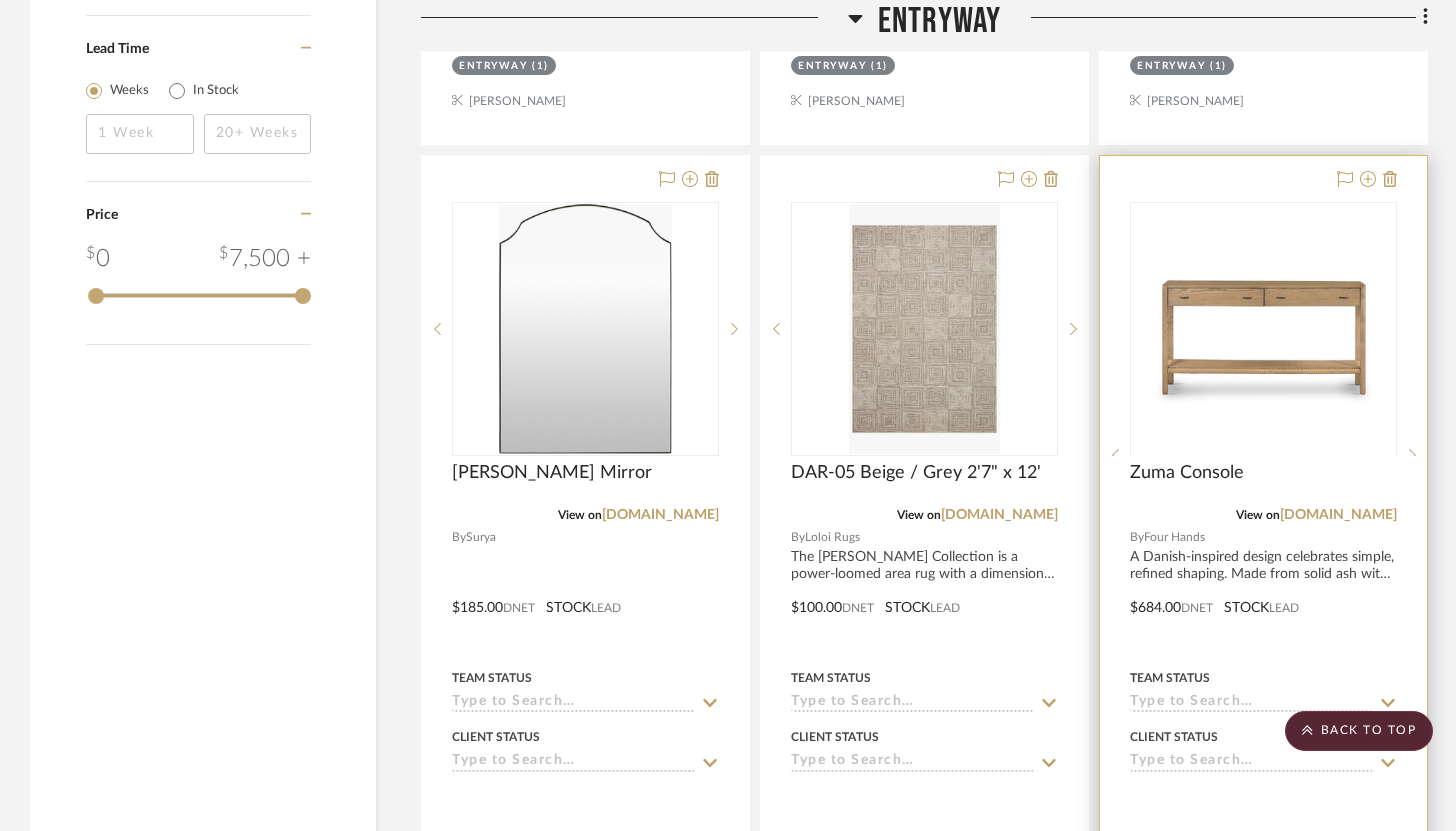 scroll, scrollTop: 2259, scrollLeft: 0, axis: vertical 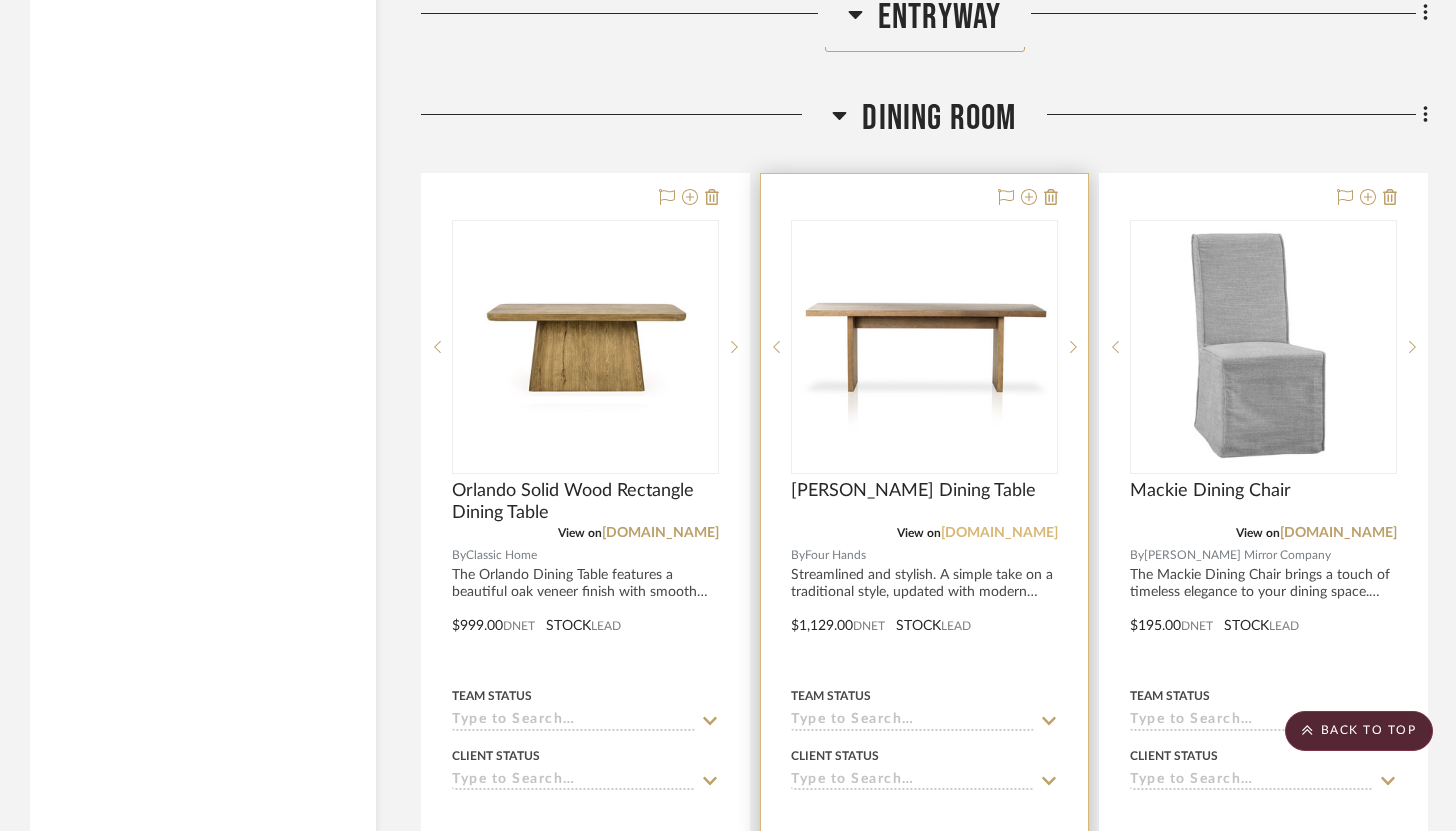 click on "[DOMAIN_NAME]" at bounding box center (999, 533) 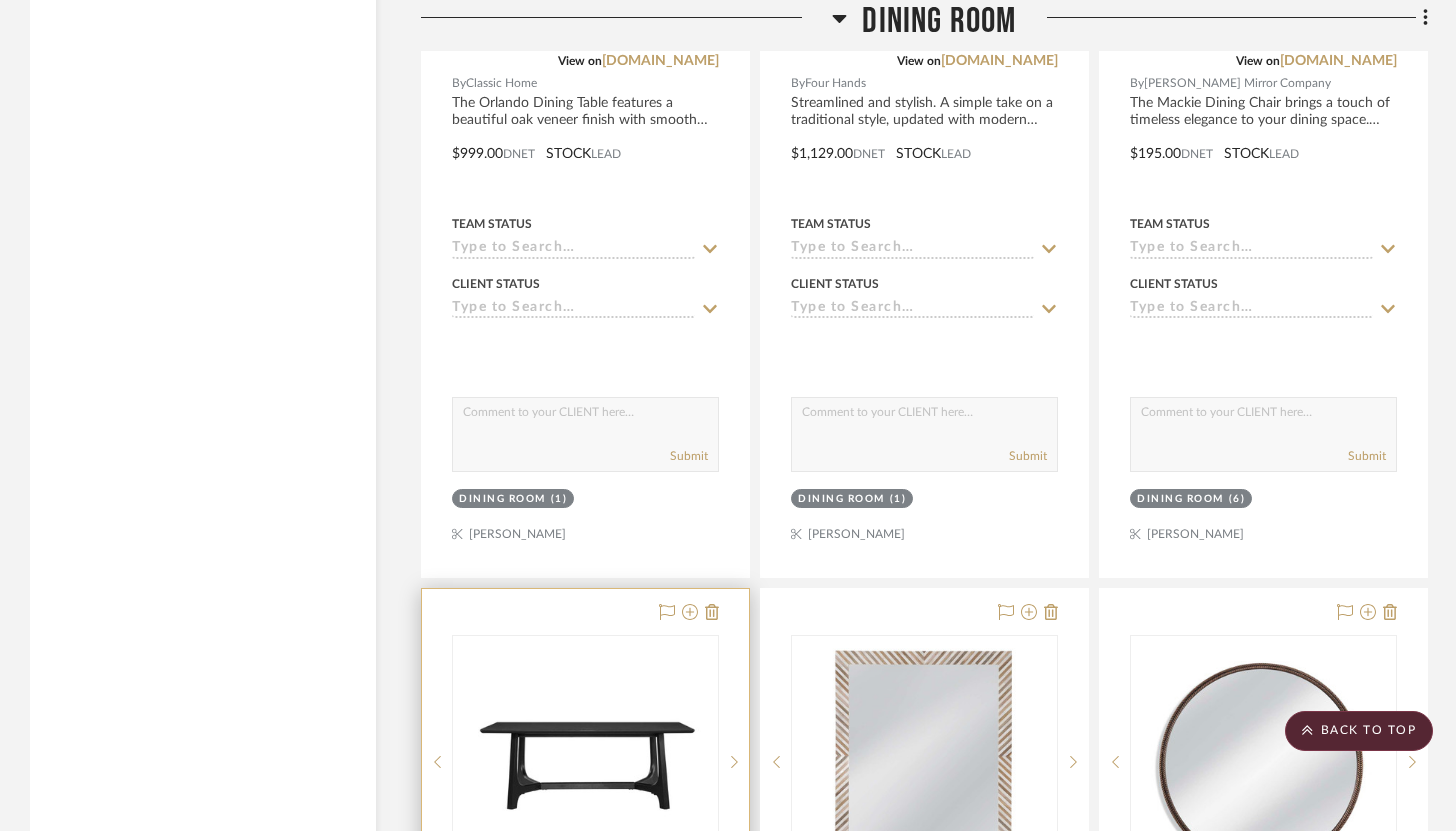 scroll, scrollTop: 4656, scrollLeft: 0, axis: vertical 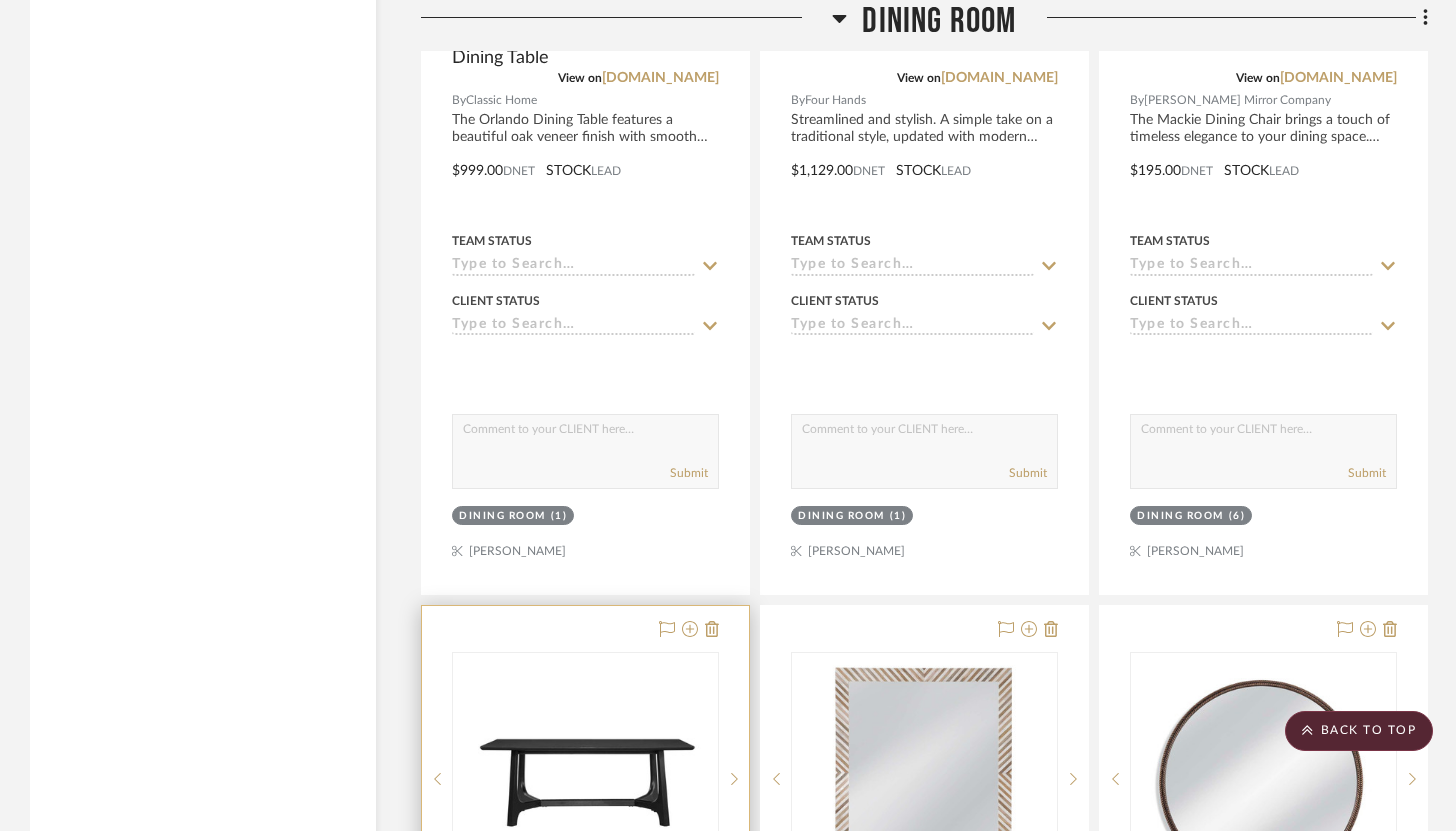 type 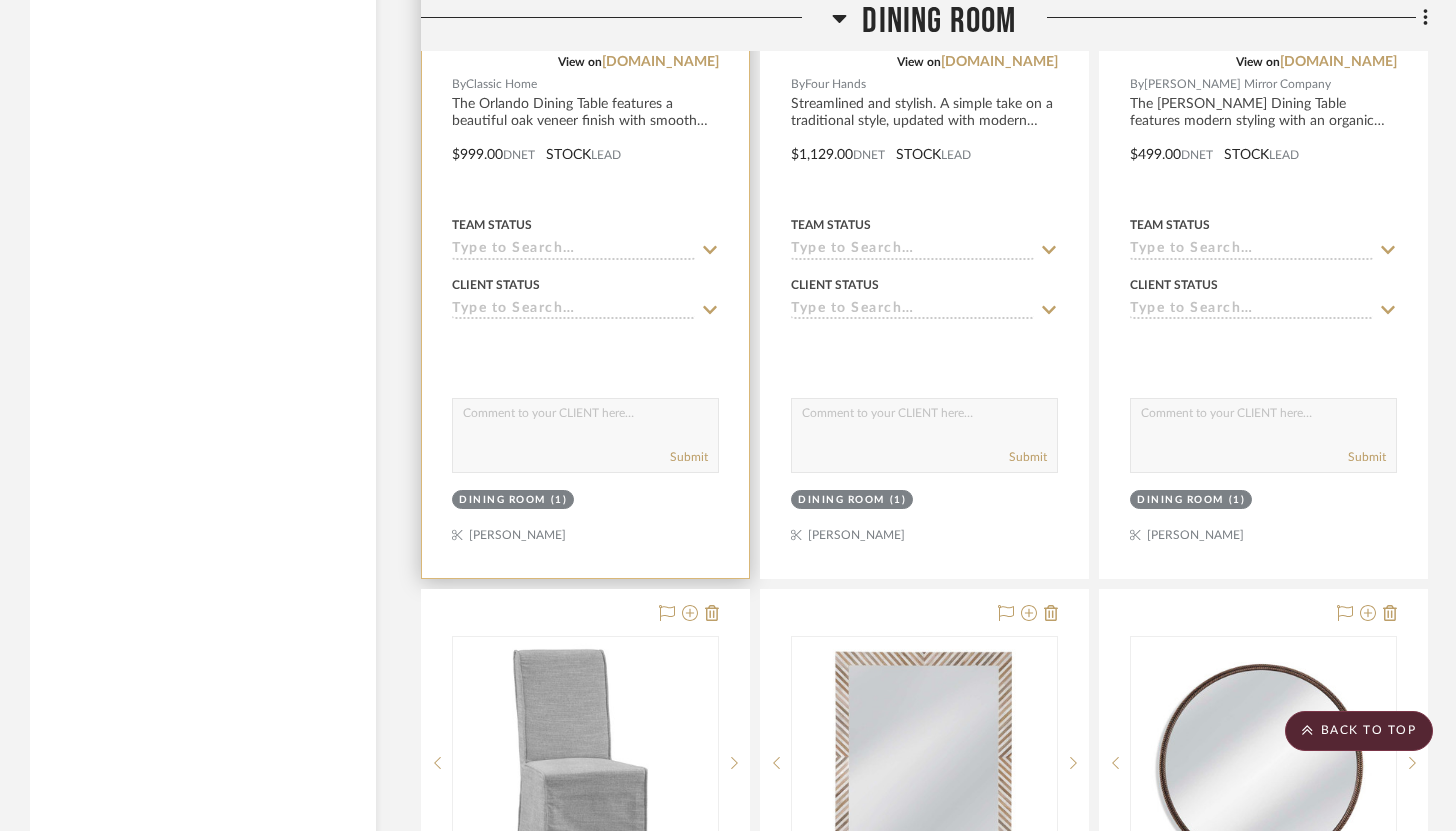 scroll, scrollTop: 4671, scrollLeft: 0, axis: vertical 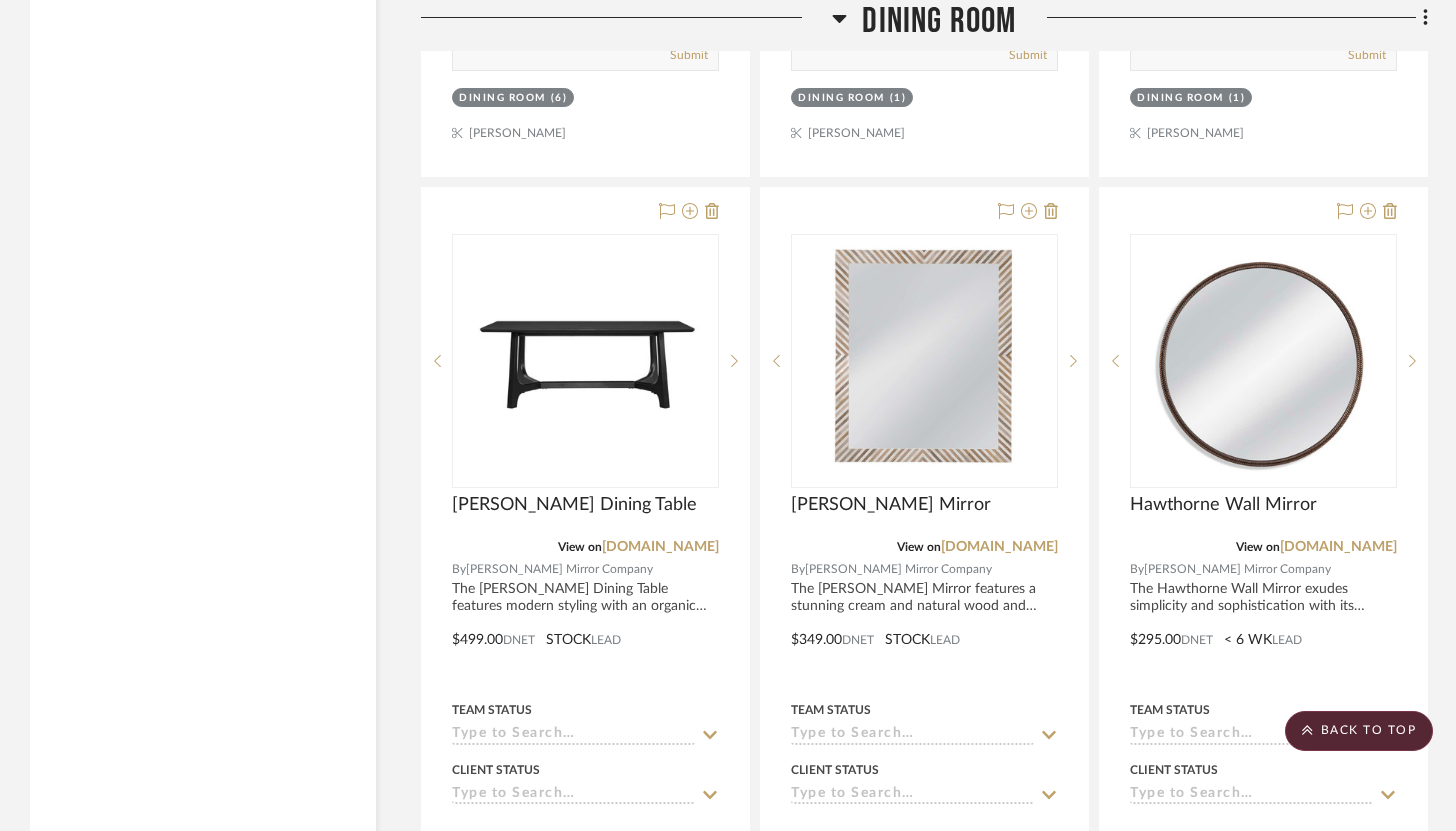 drag, startPoint x: 591, startPoint y: 604, endPoint x: 737, endPoint y: 7, distance: 614.5934 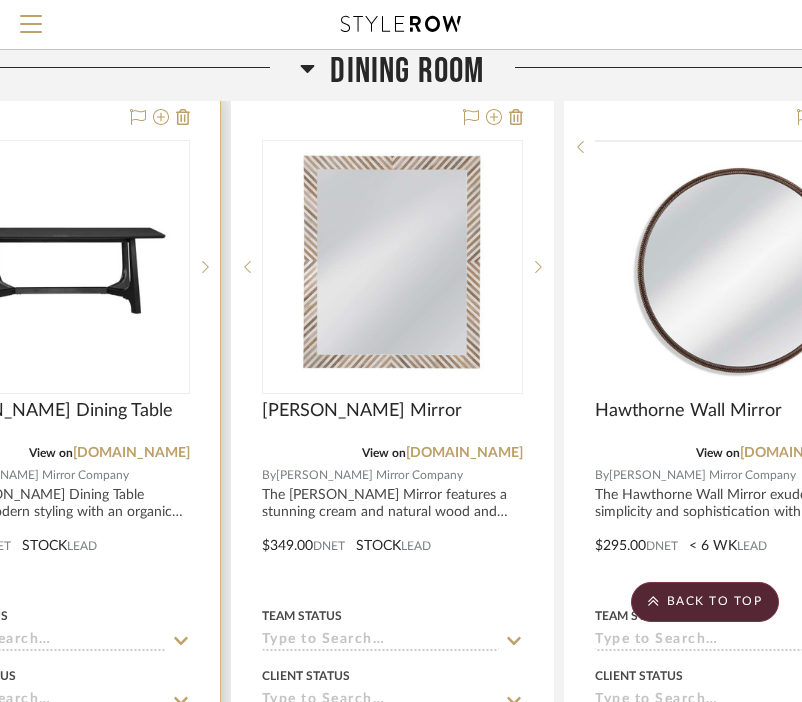 scroll, scrollTop: 4907, scrollLeft: 547, axis: both 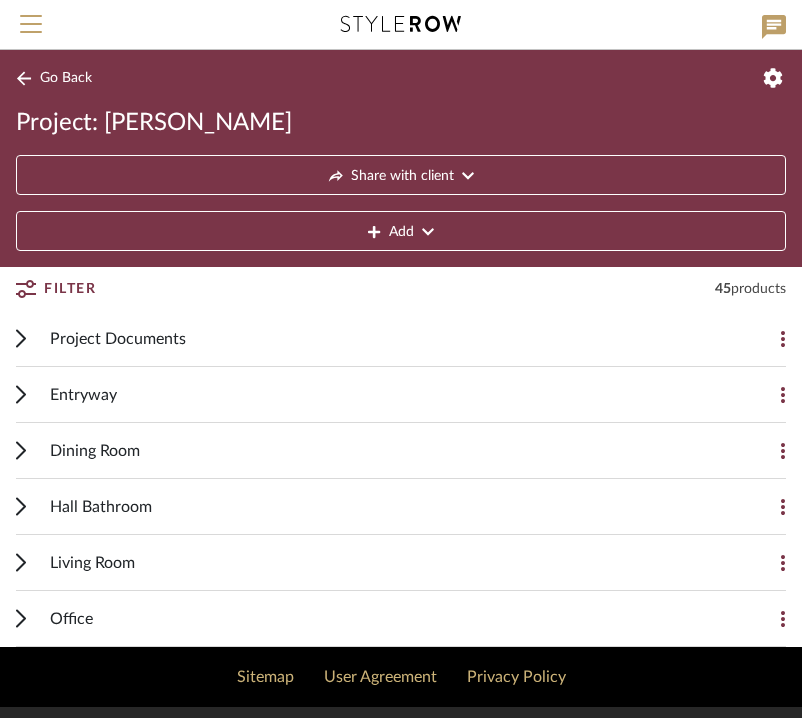 click on "Go Back" 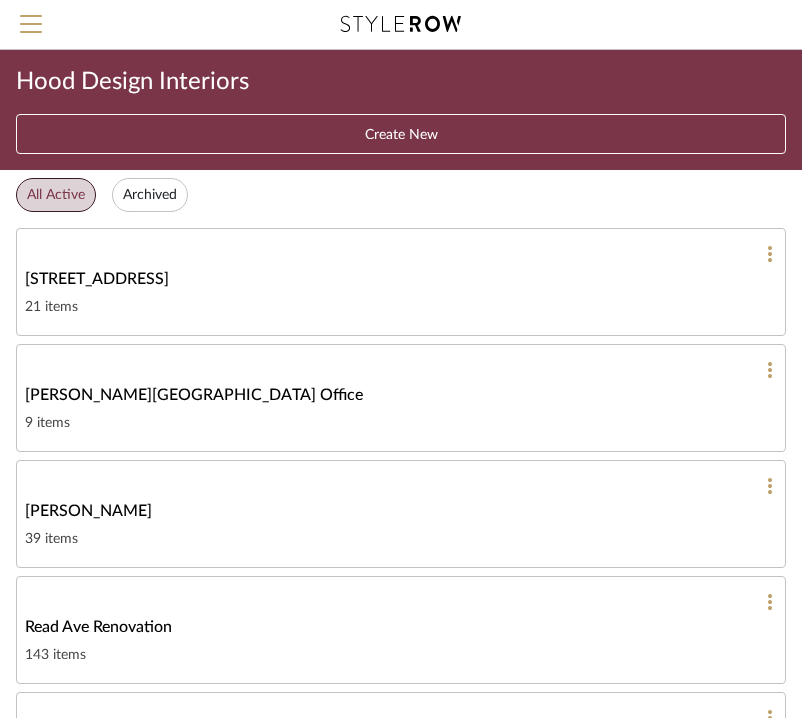 click at bounding box center [401, 24] 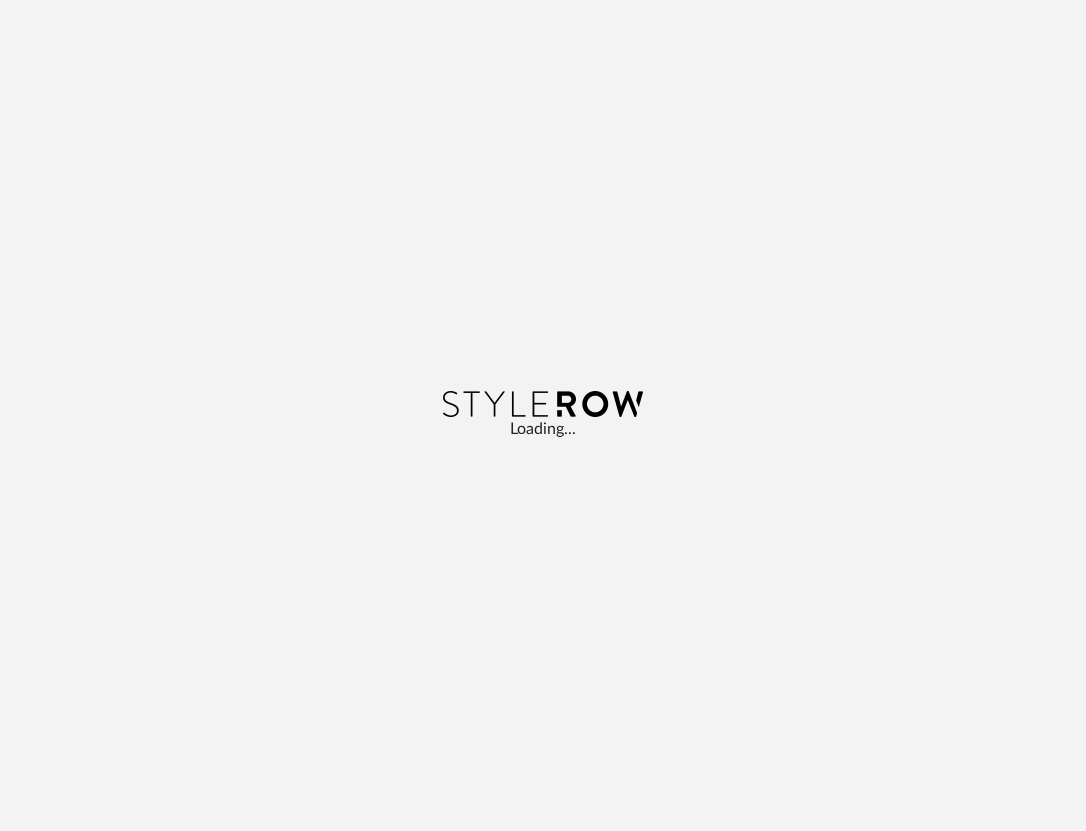 scroll, scrollTop: 0, scrollLeft: 0, axis: both 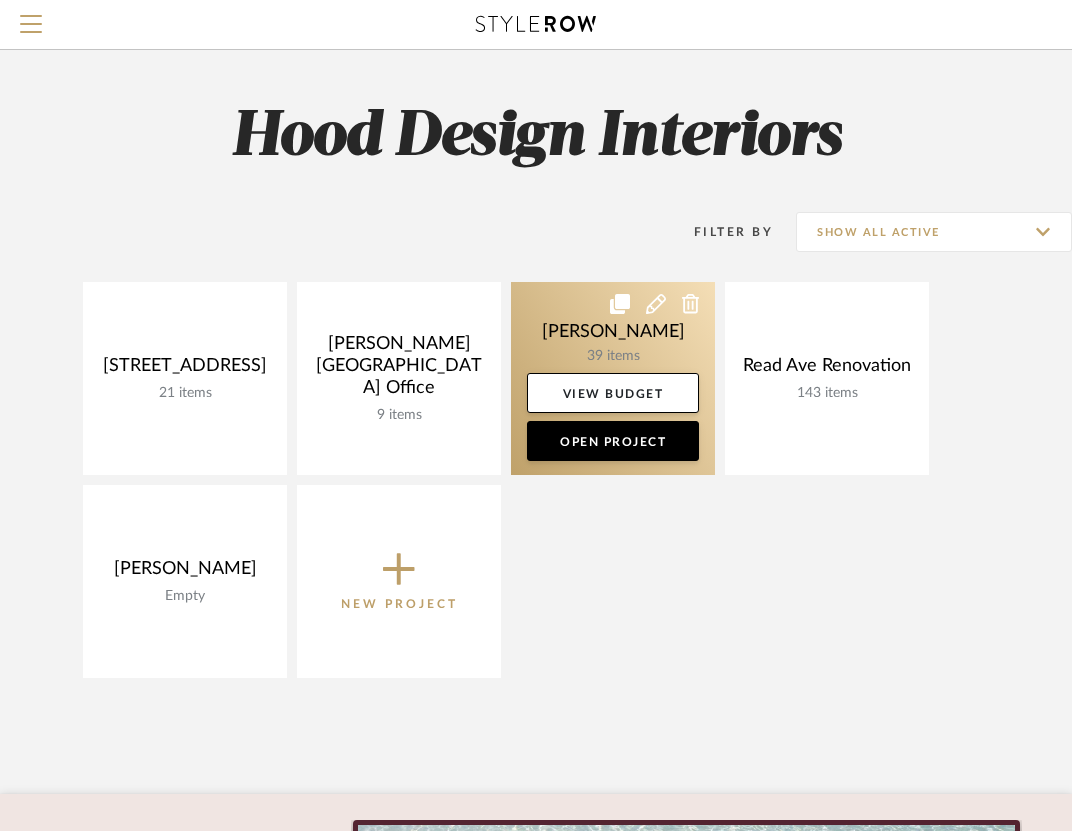 click 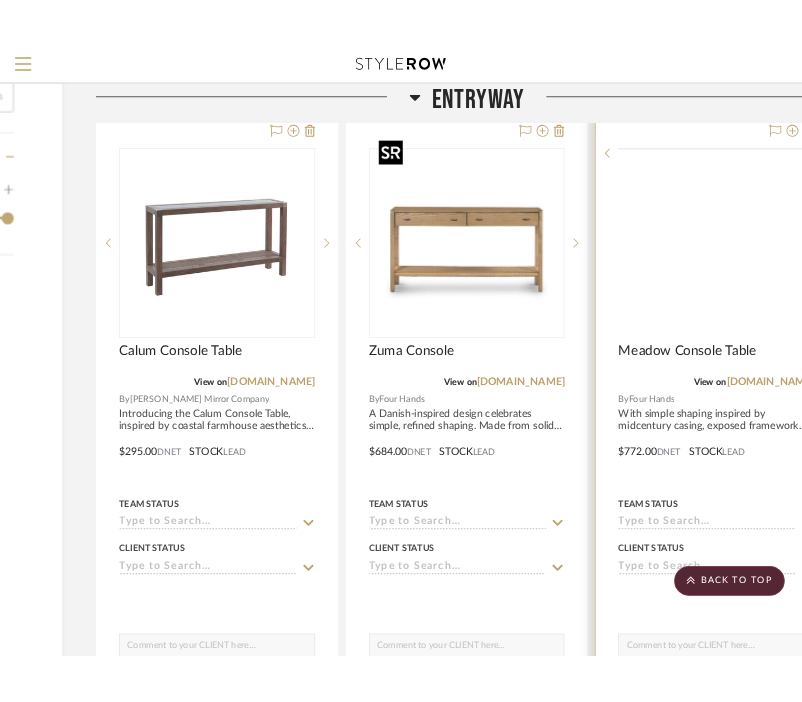 scroll, scrollTop: 2246, scrollLeft: 365, axis: both 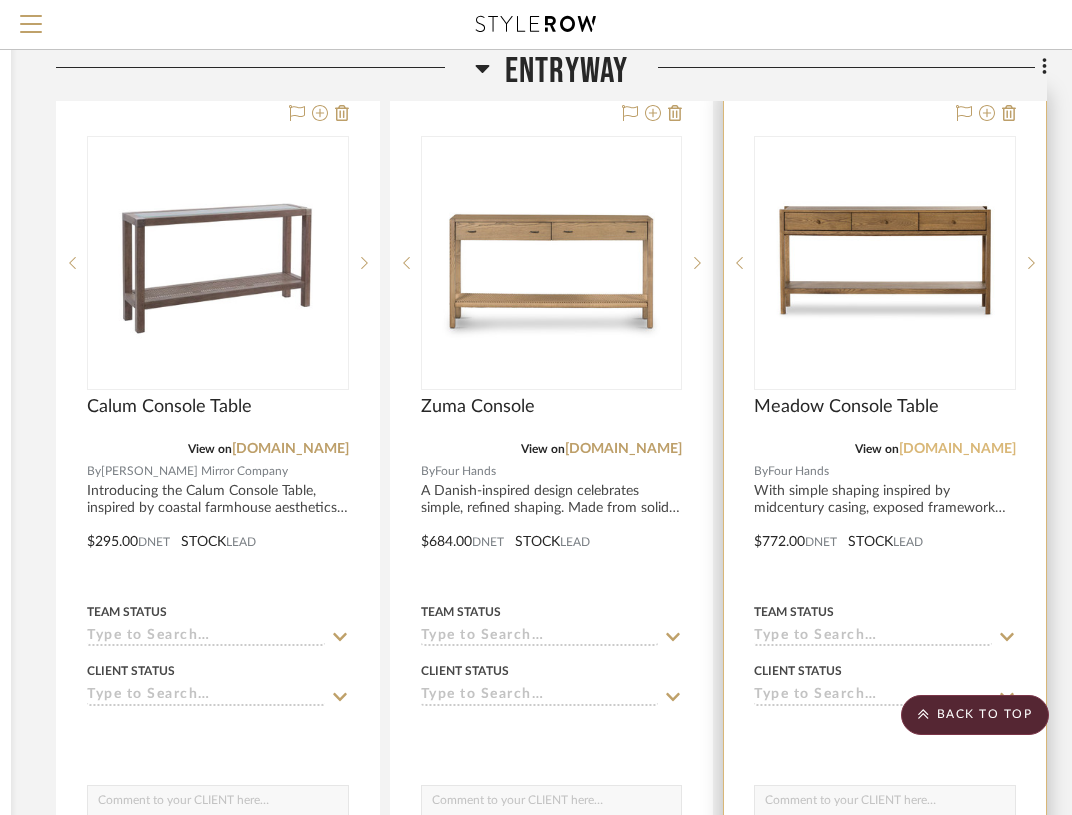 click on "fourhands.com" at bounding box center [957, 449] 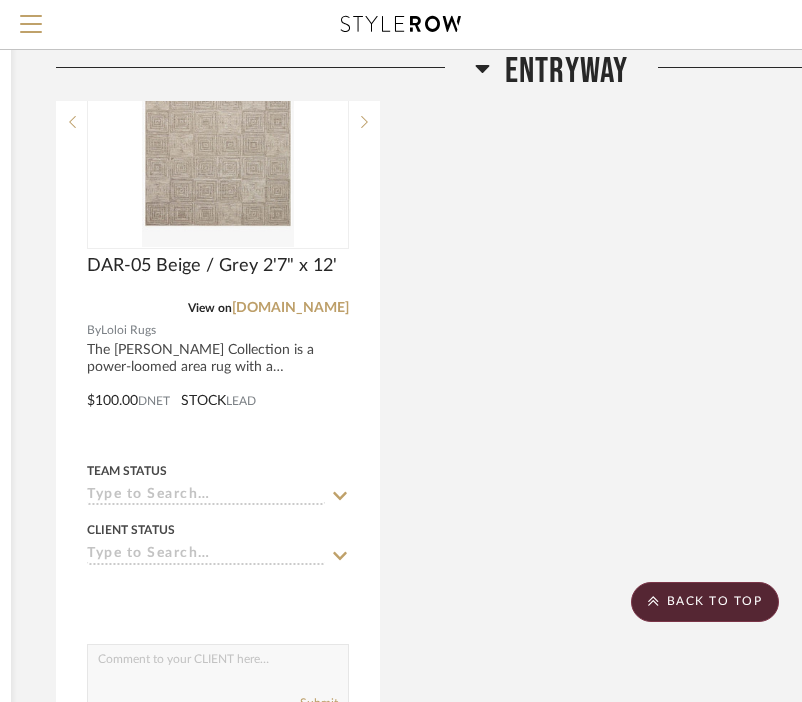 scroll, scrollTop: 3794, scrollLeft: 365, axis: both 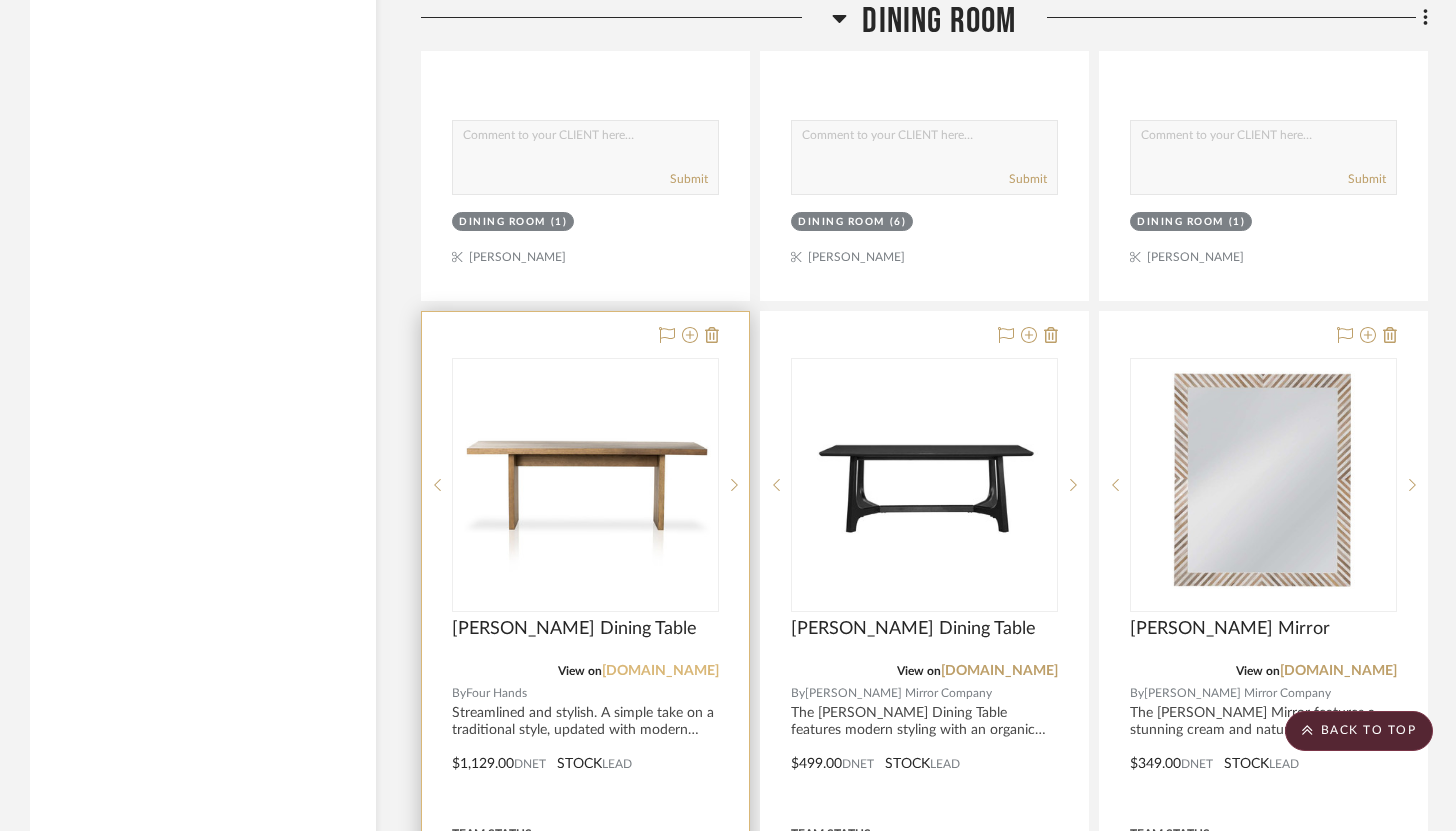 click on "[DOMAIN_NAME]" at bounding box center (660, 671) 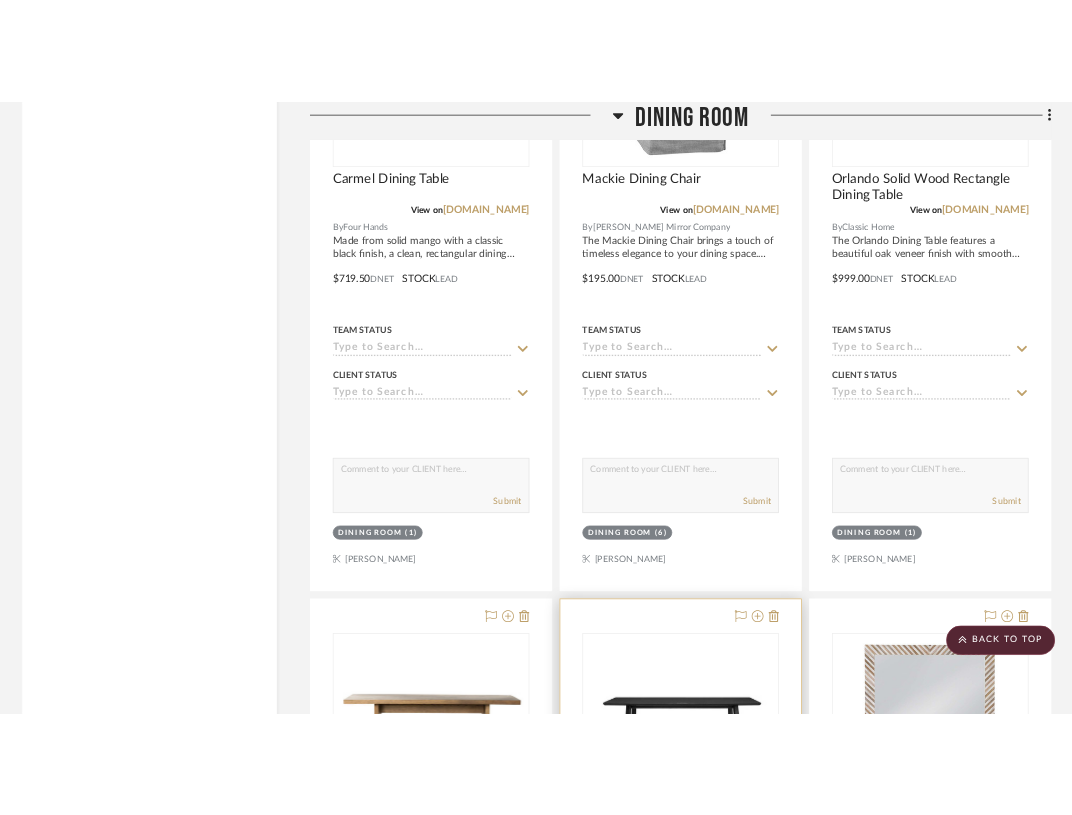 scroll, scrollTop: 4581, scrollLeft: 0, axis: vertical 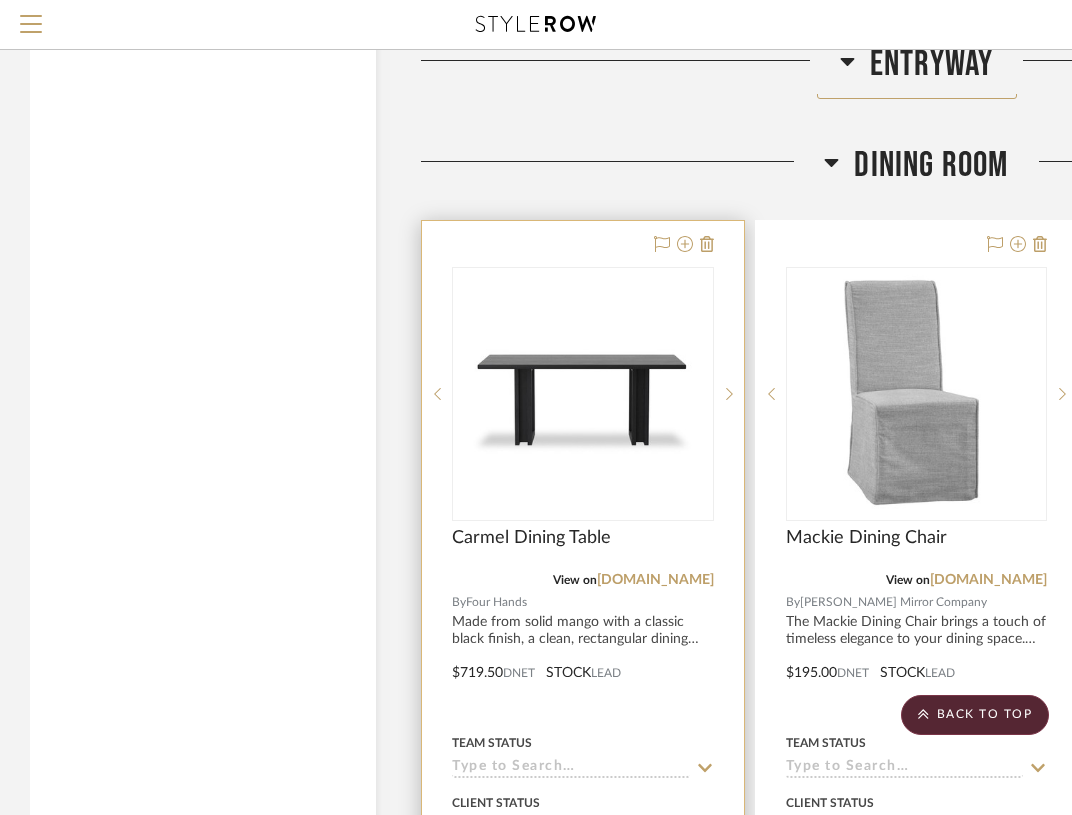 type 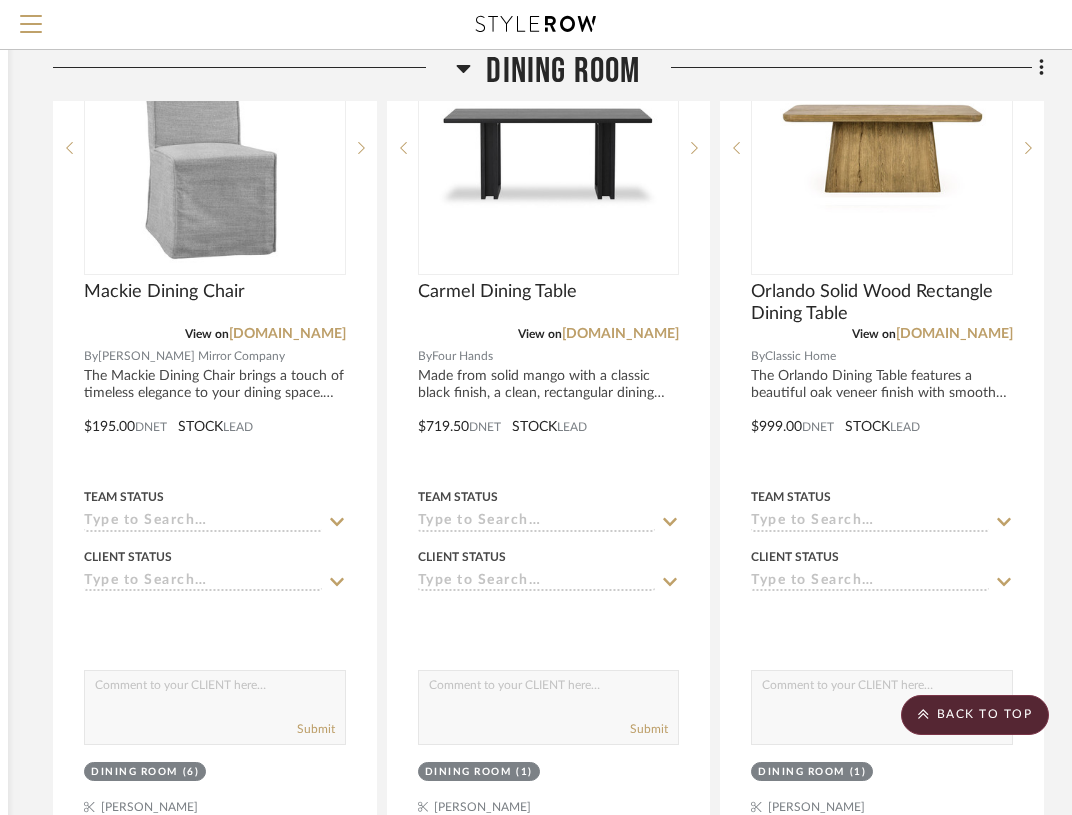 scroll, scrollTop: 4209, scrollLeft: 368, axis: both 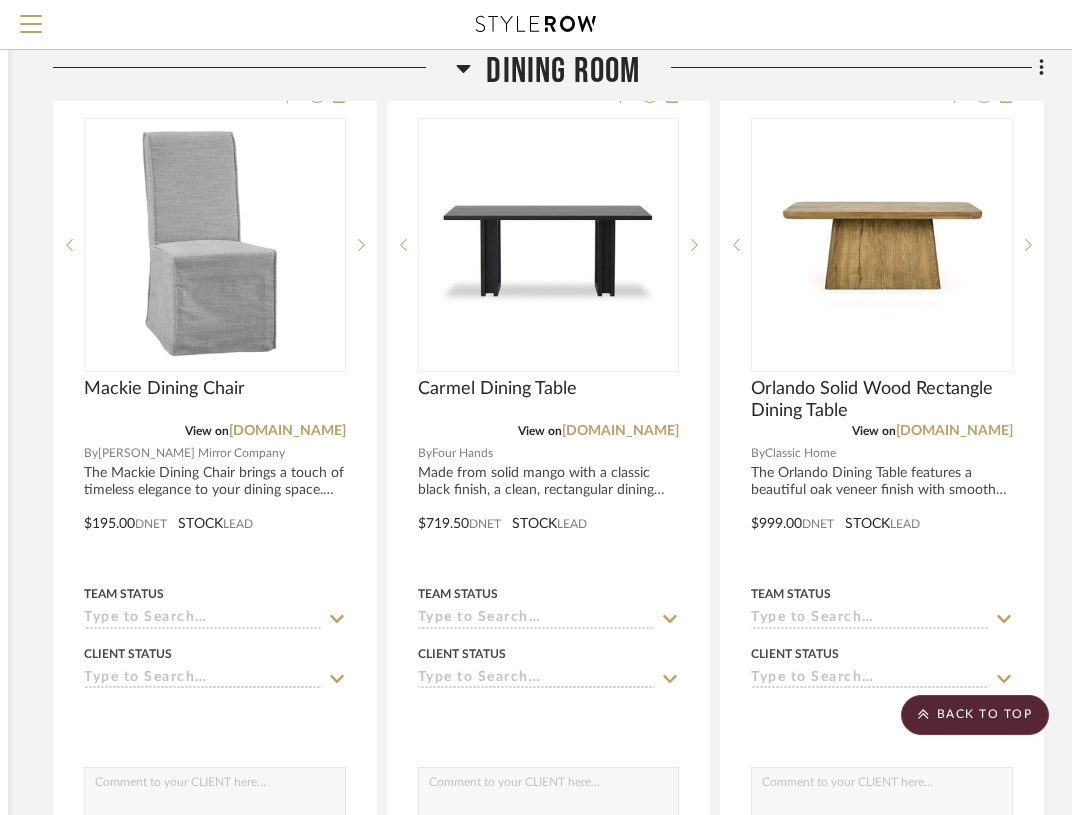 drag, startPoint x: 624, startPoint y: 204, endPoint x: 566, endPoint y: 3, distance: 209.20087 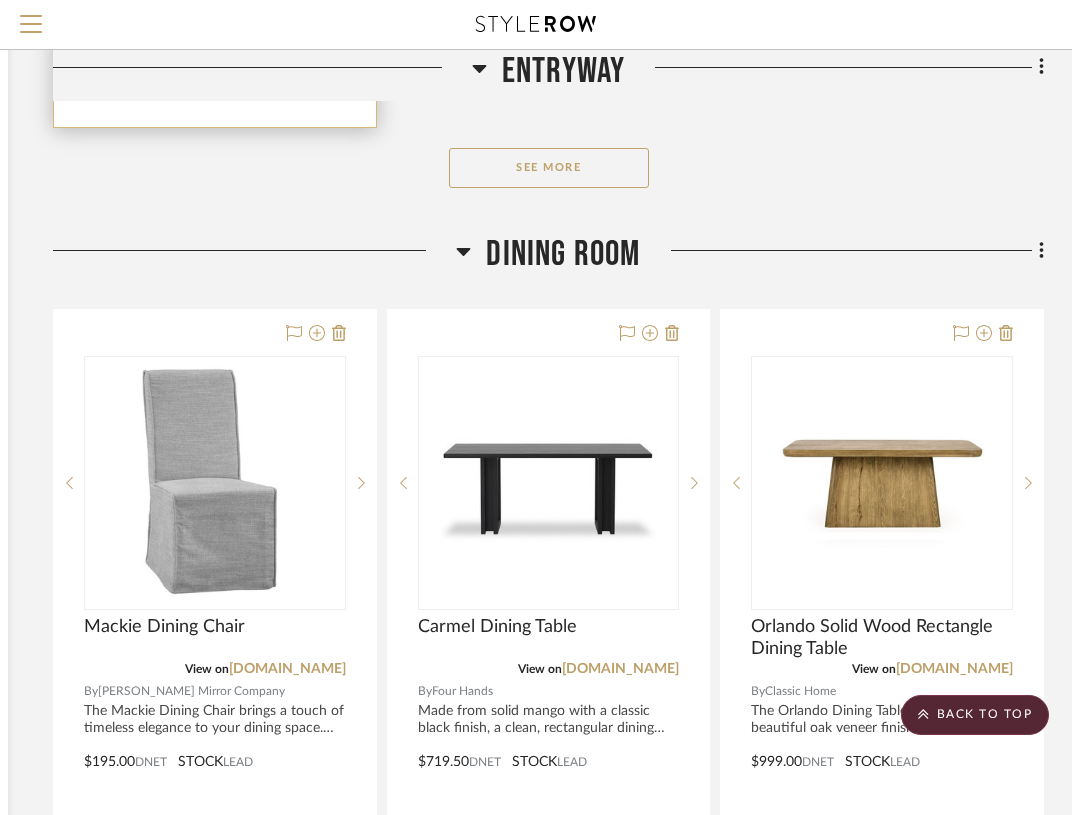 scroll, scrollTop: 3934, scrollLeft: 368, axis: both 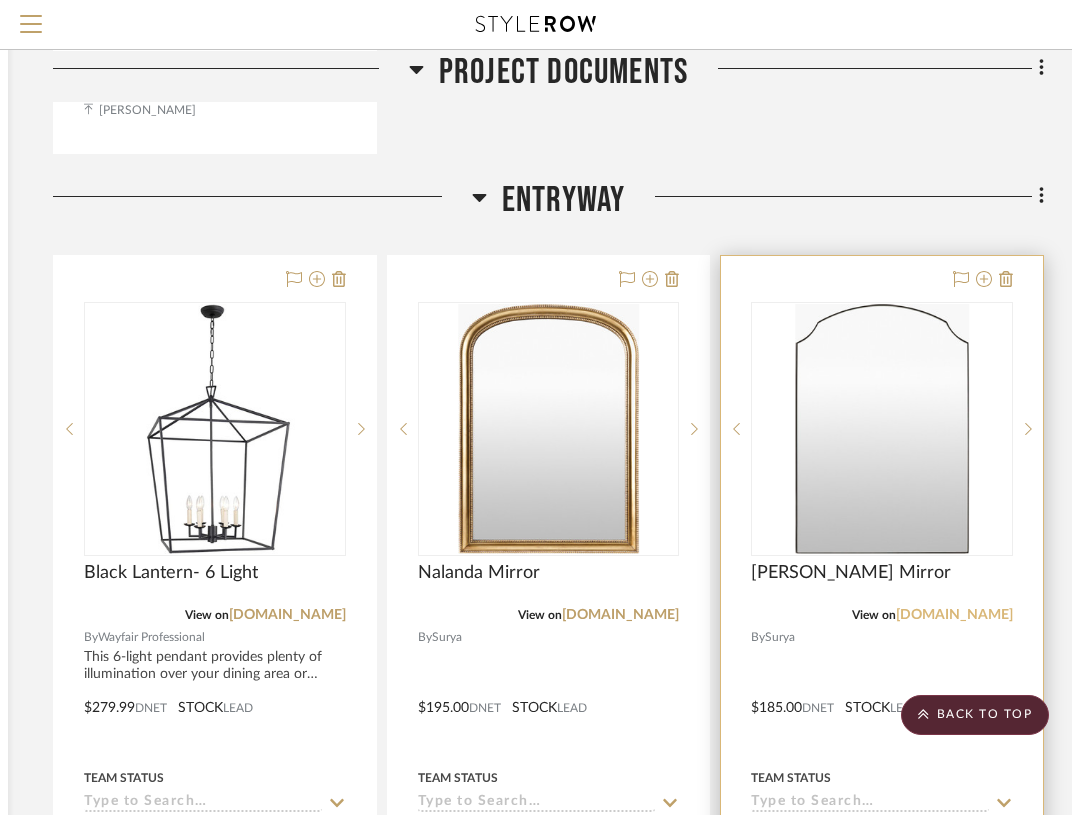 click on "[DOMAIN_NAME]" at bounding box center [954, 615] 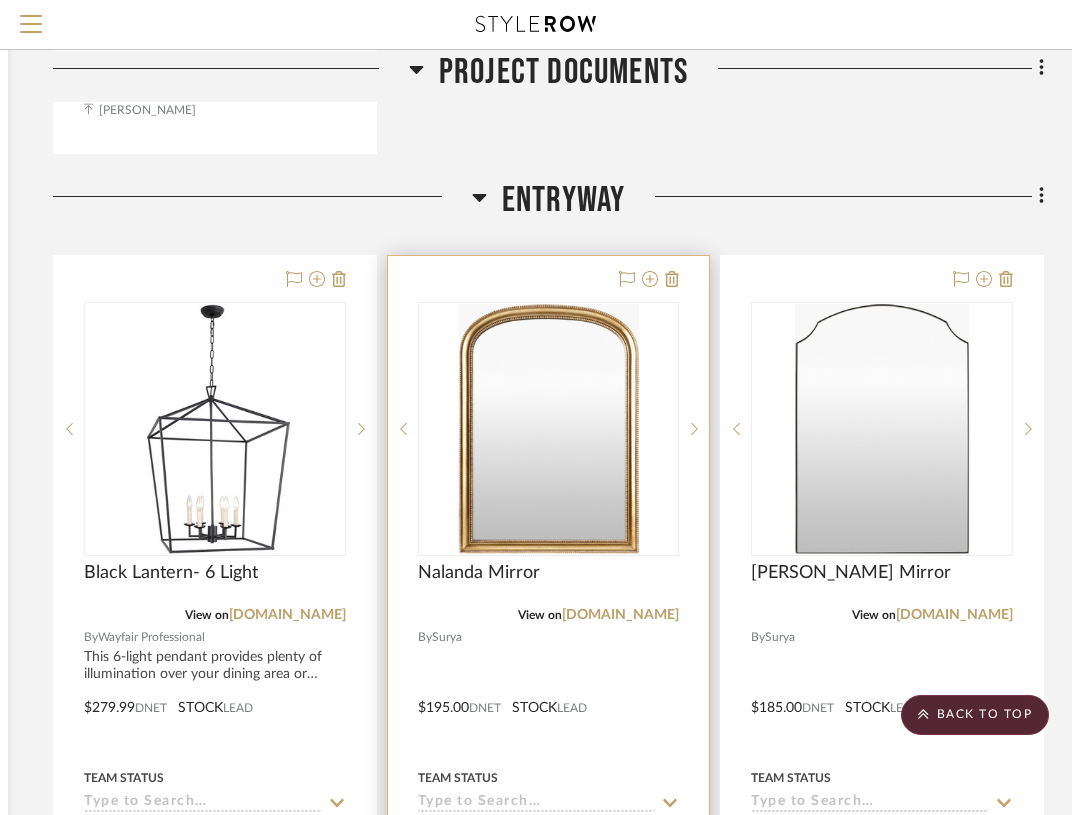 click on "Nalanda Mirror" at bounding box center [549, 584] 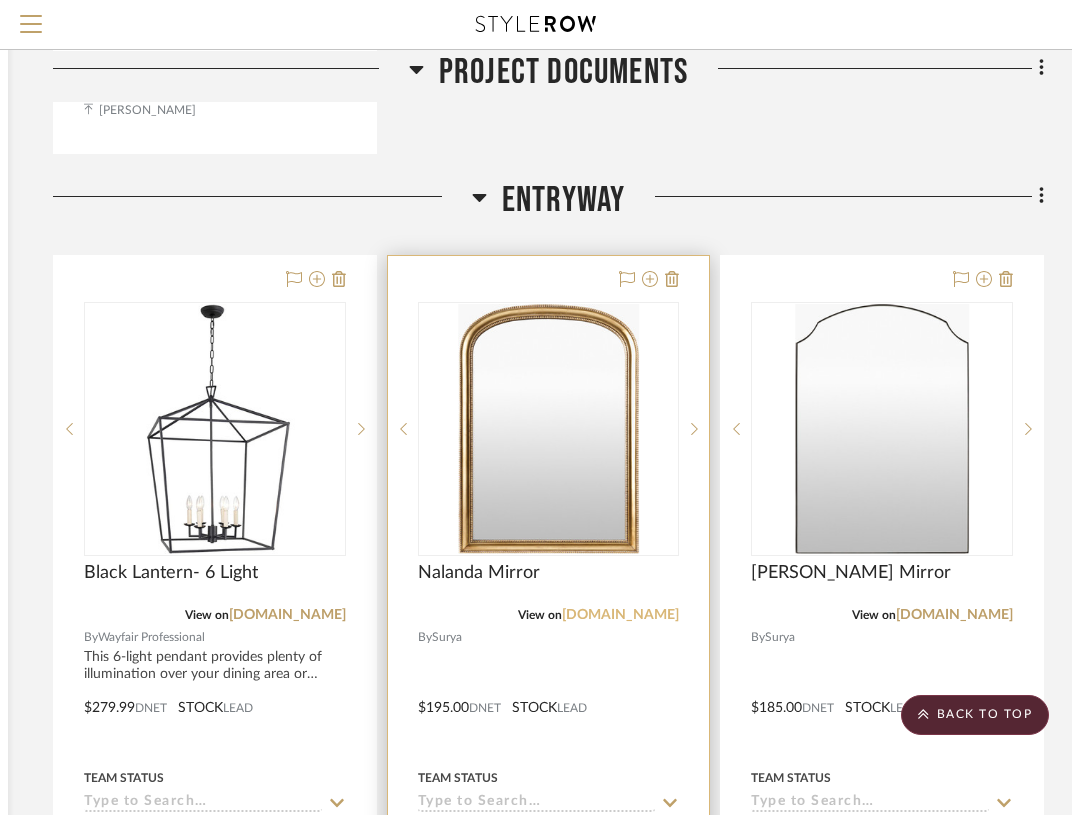 click on "[DOMAIN_NAME]" at bounding box center [620, 615] 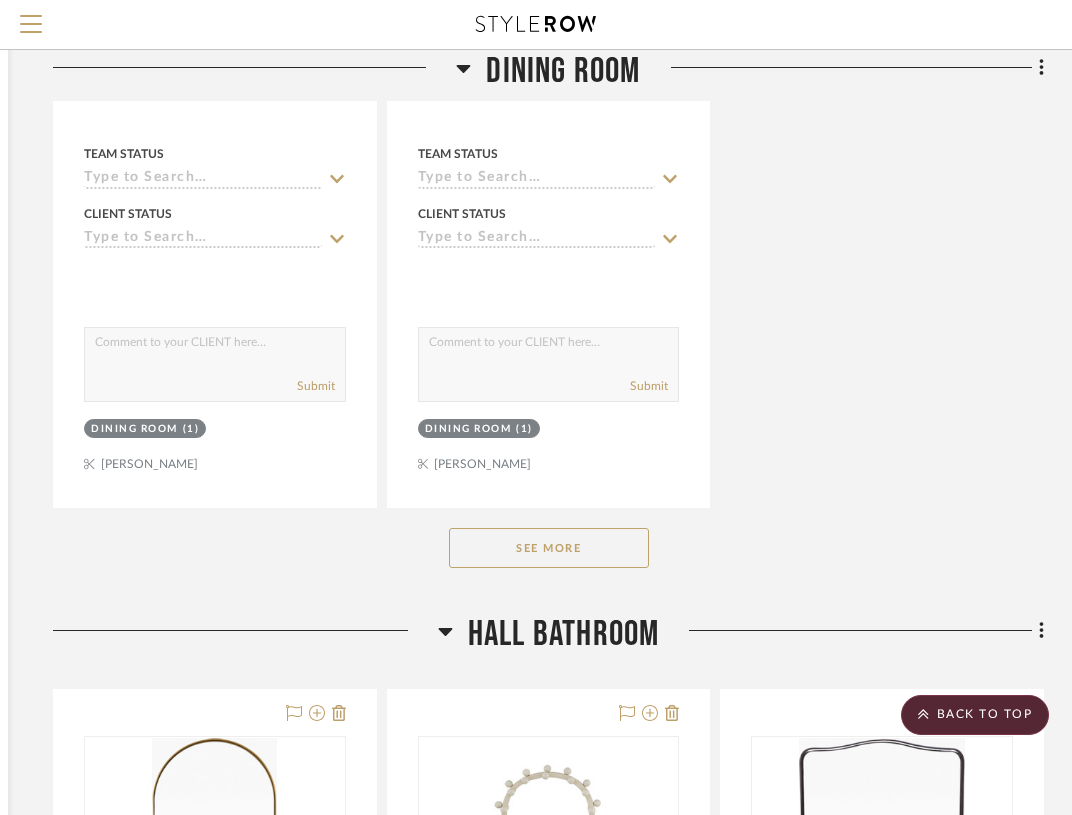 scroll, scrollTop: 6472, scrollLeft: 368, axis: both 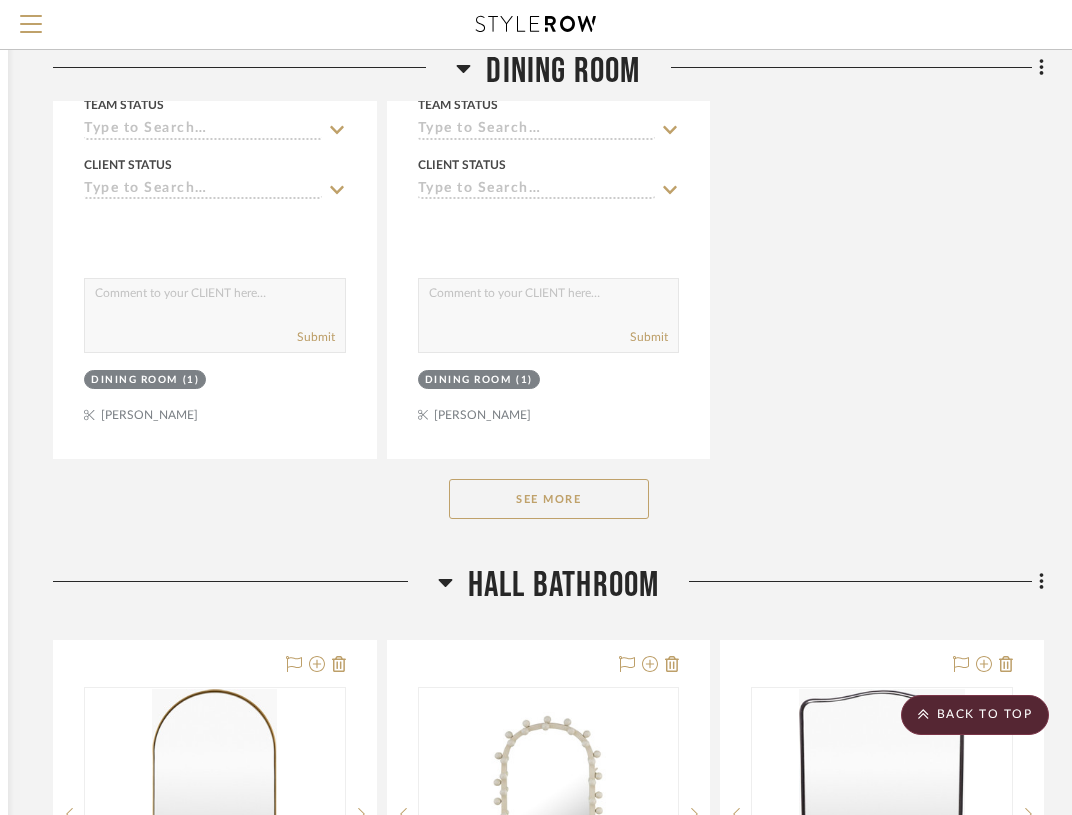 click on "See More" 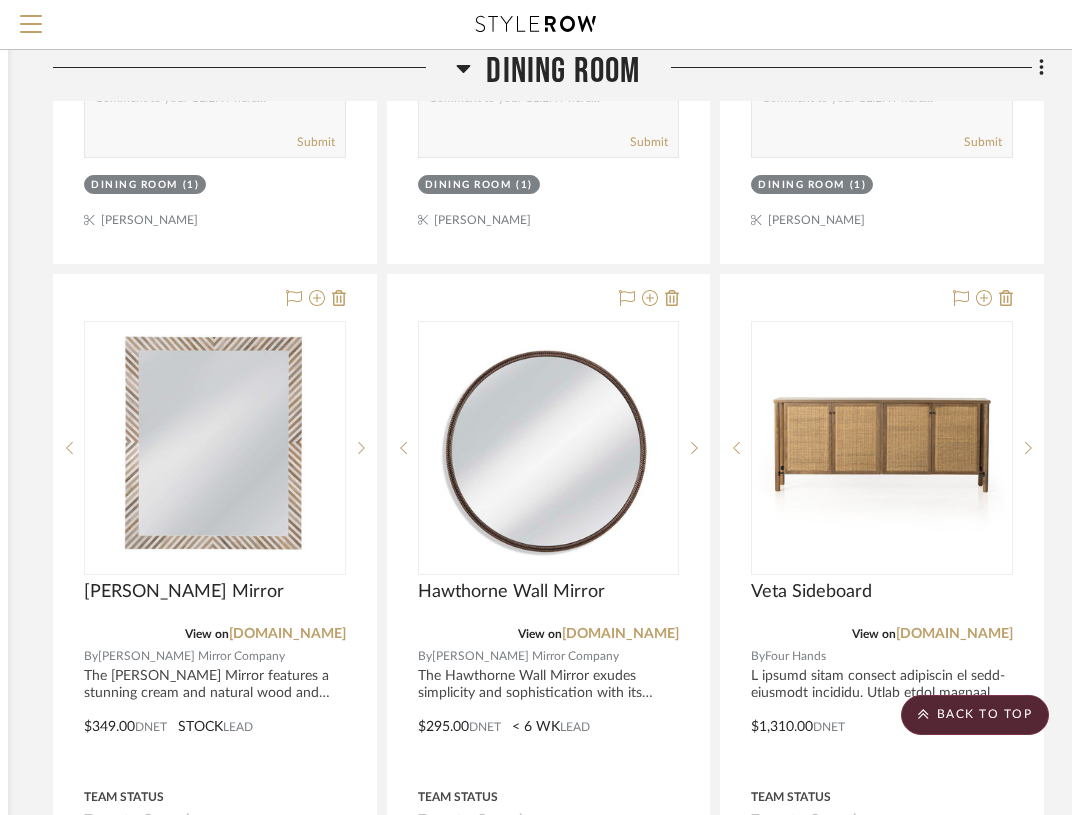 scroll, scrollTop: 6741, scrollLeft: 368, axis: both 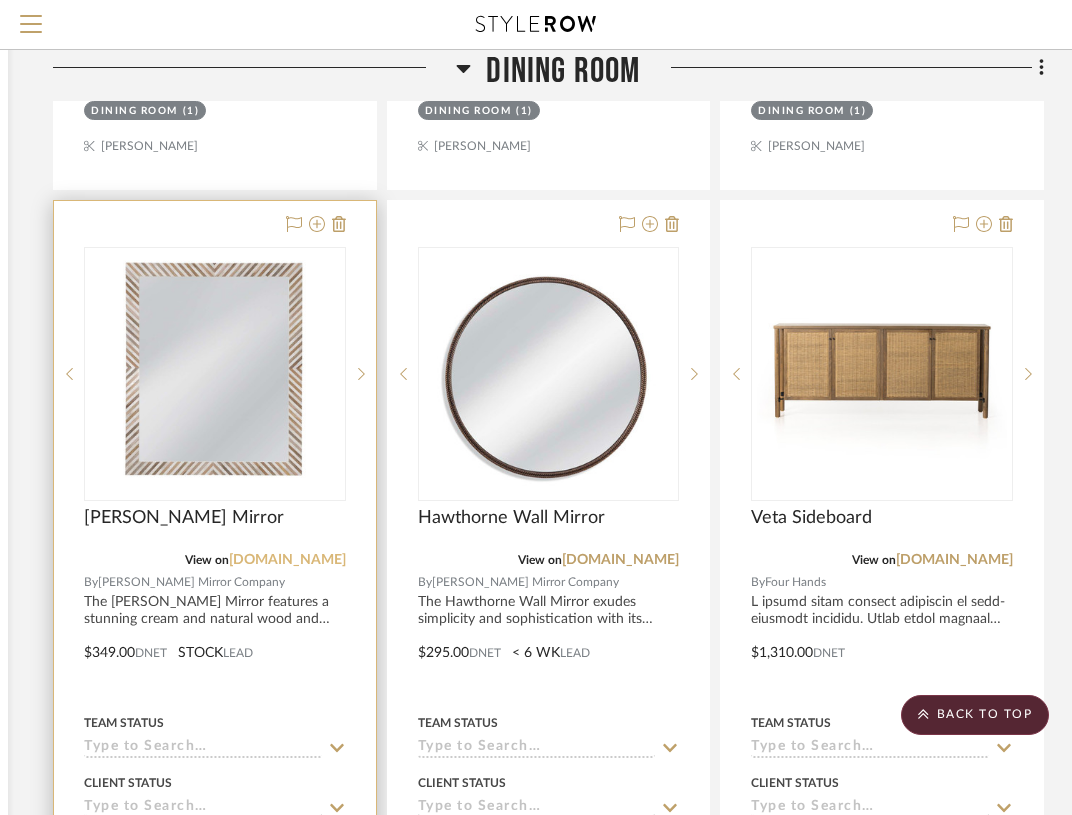 click on "[DOMAIN_NAME]" at bounding box center (287, 560) 